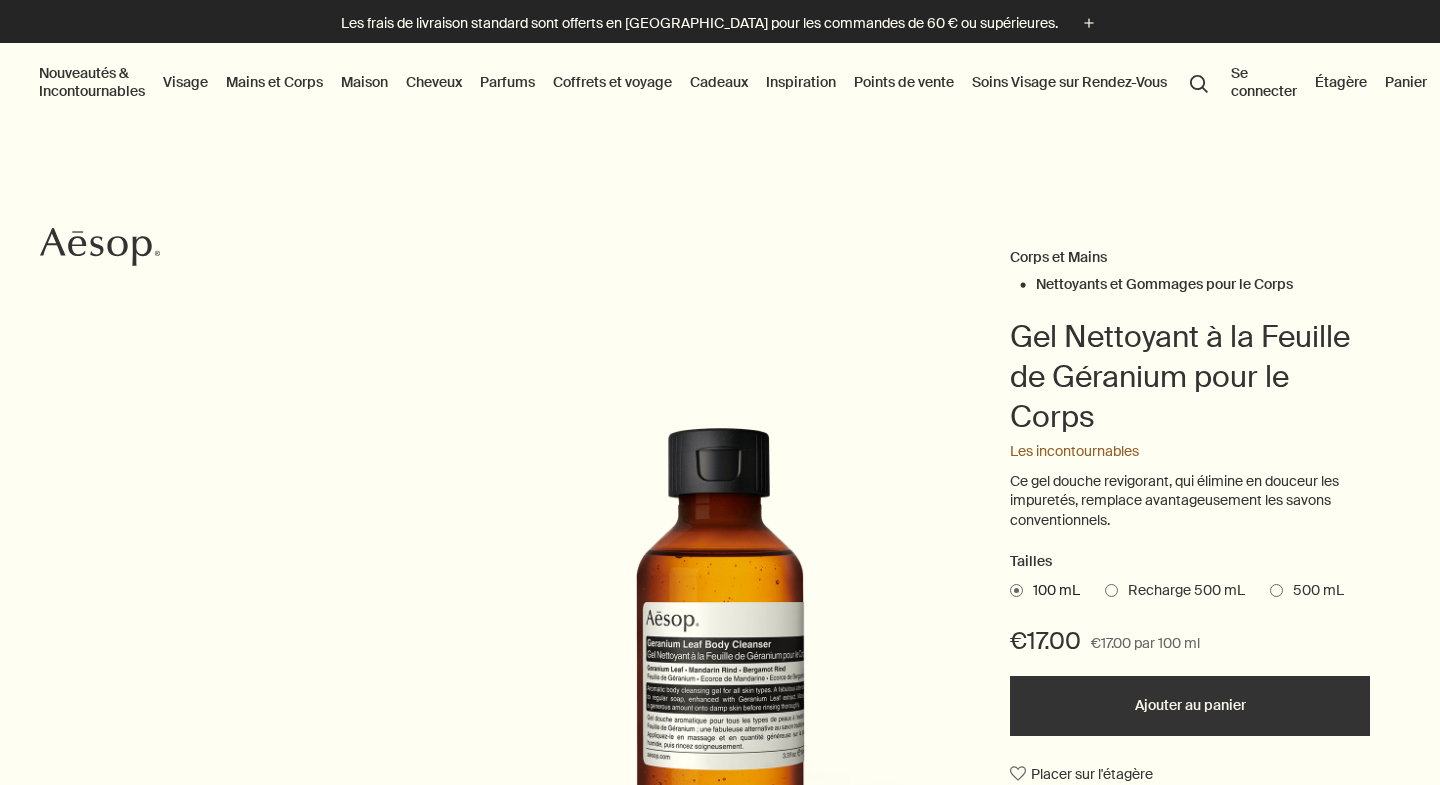 scroll, scrollTop: 0, scrollLeft: 0, axis: both 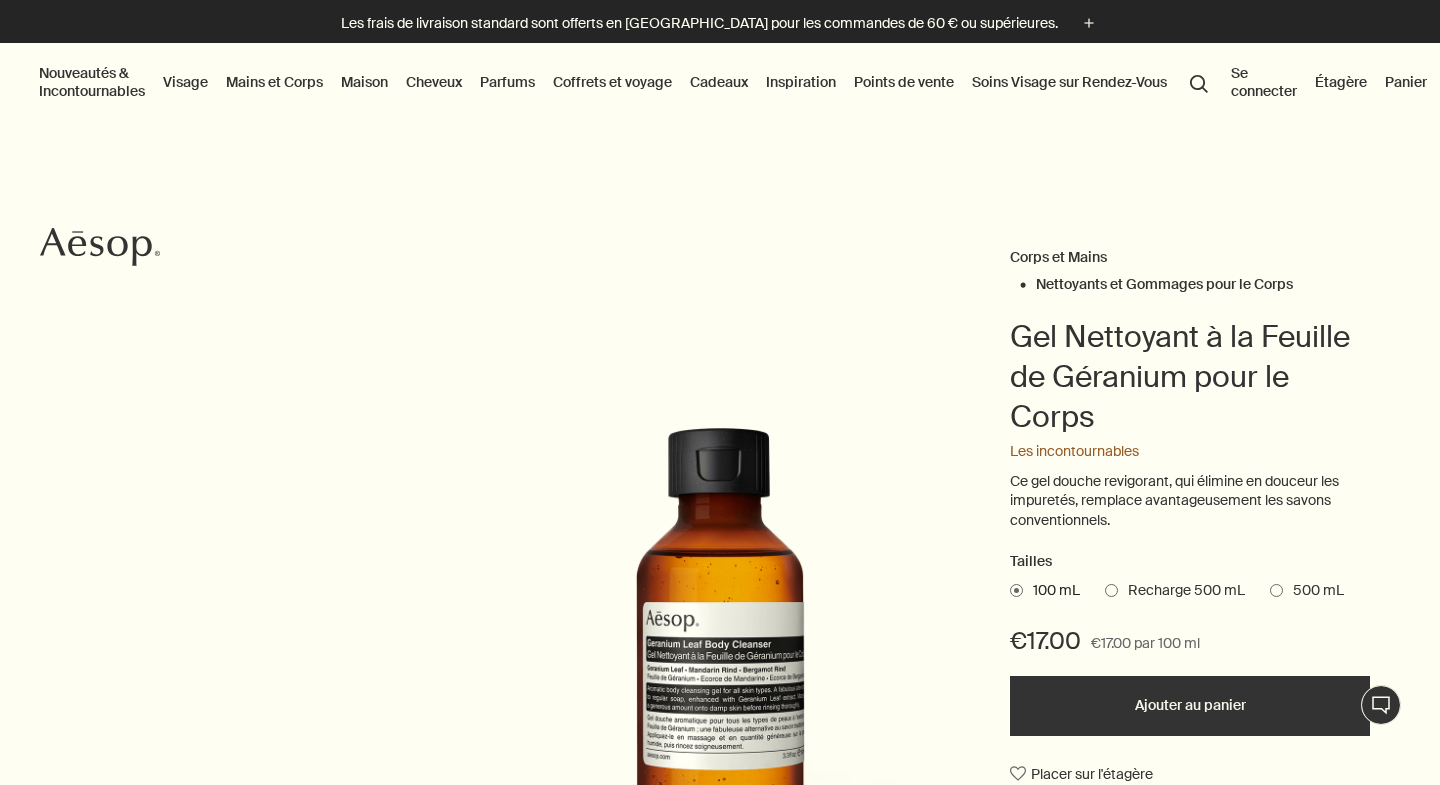 click at bounding box center [1111, 590] 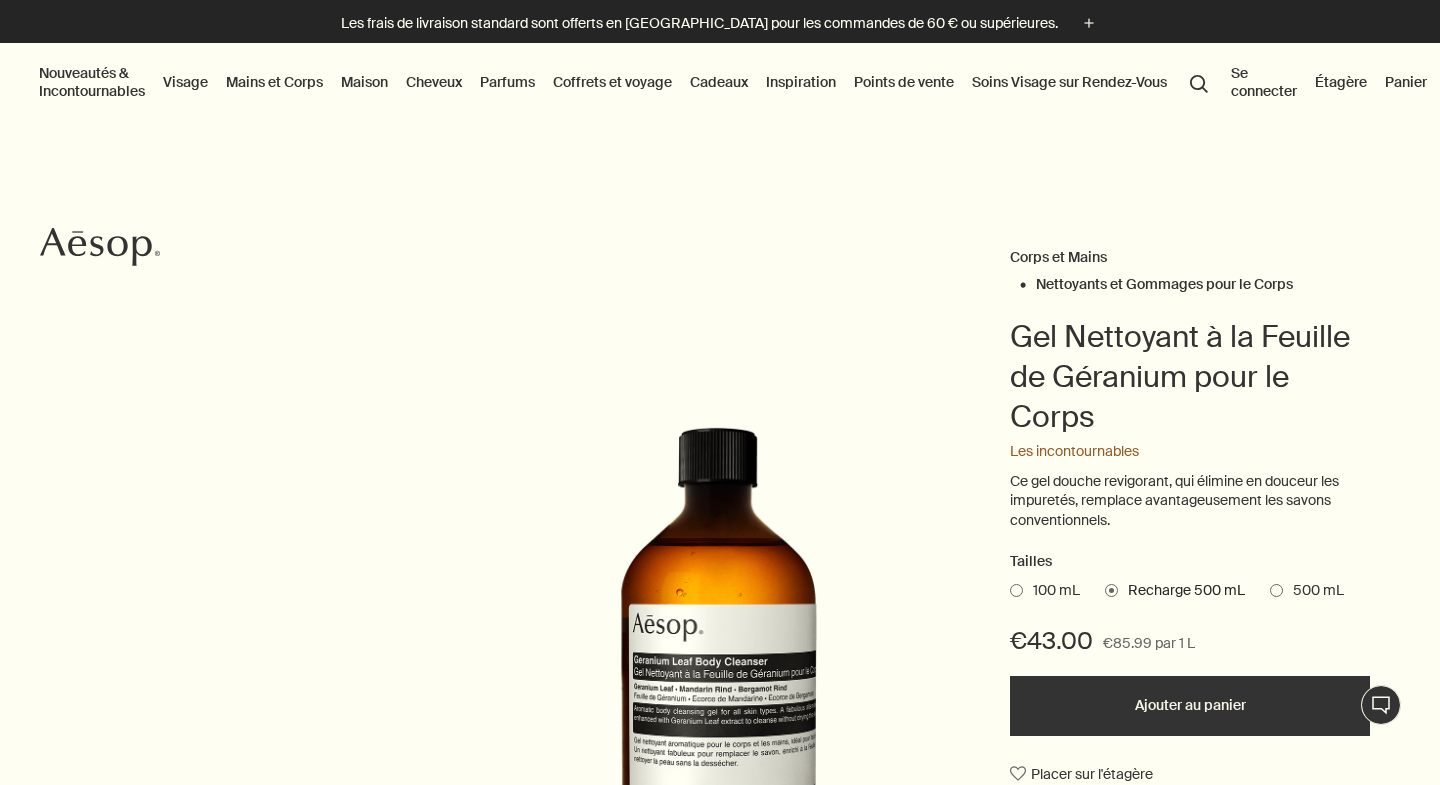 click at bounding box center (1276, 590) 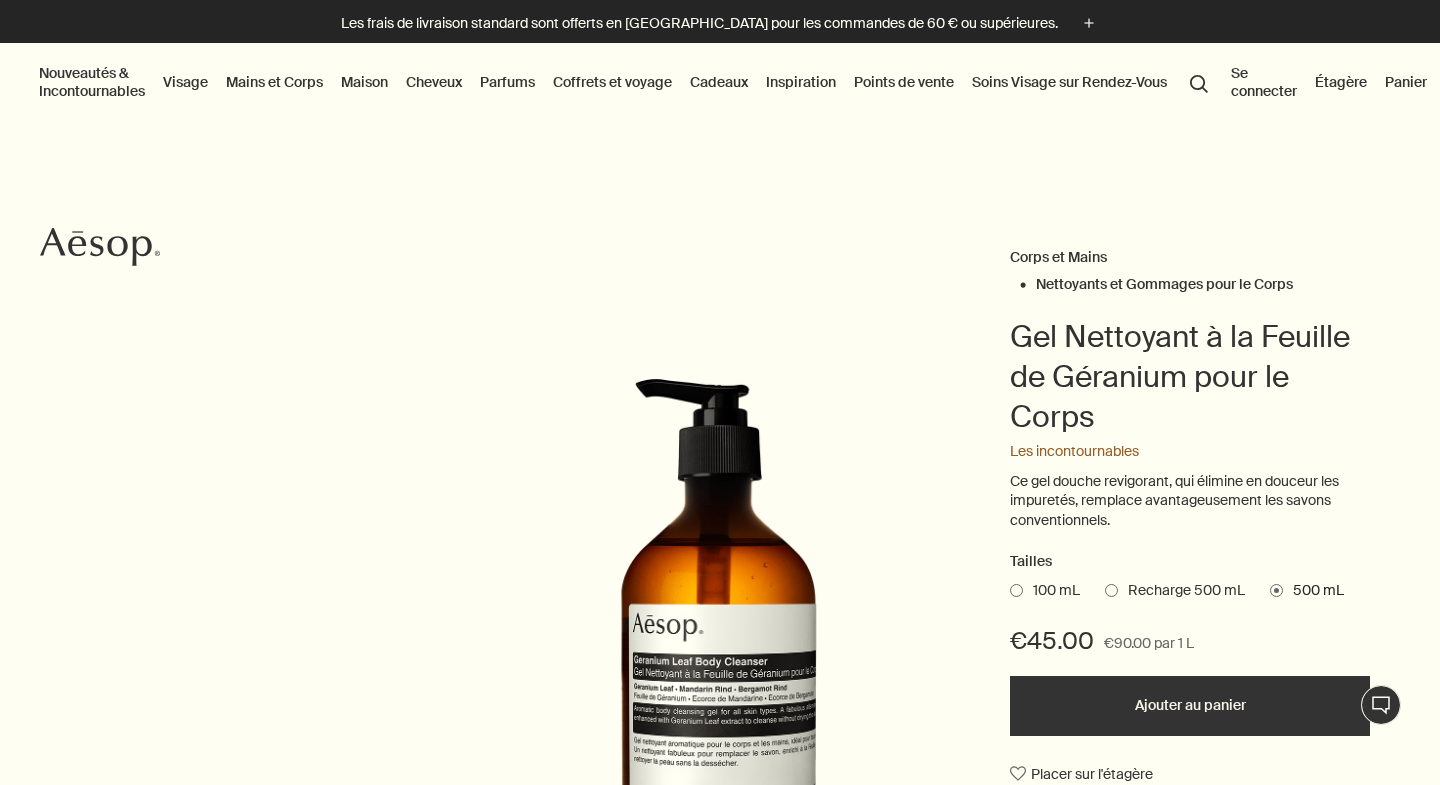 click on "Recharge 500 mL" at bounding box center [1181, 591] 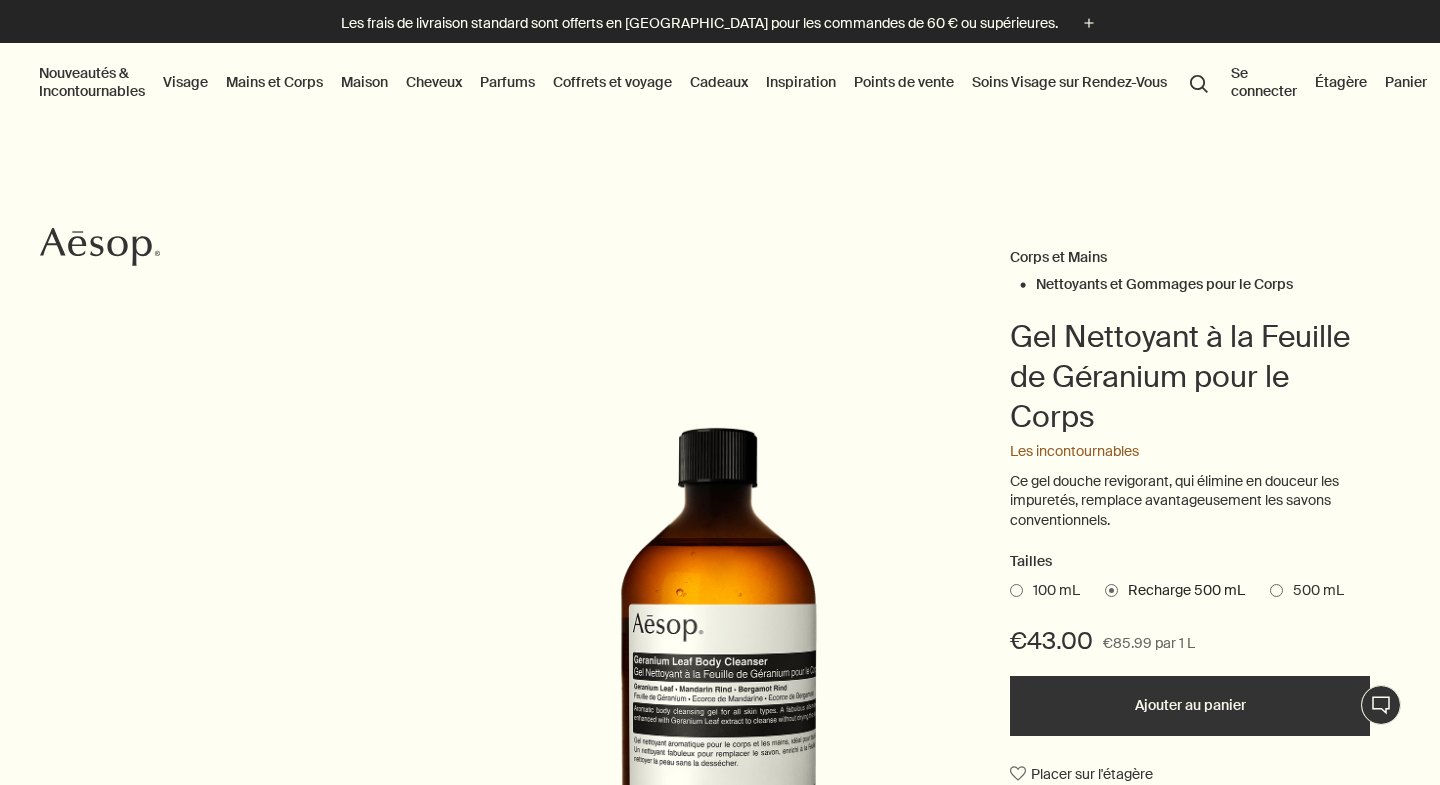 click on "Ajouter au panier" at bounding box center [1190, 706] 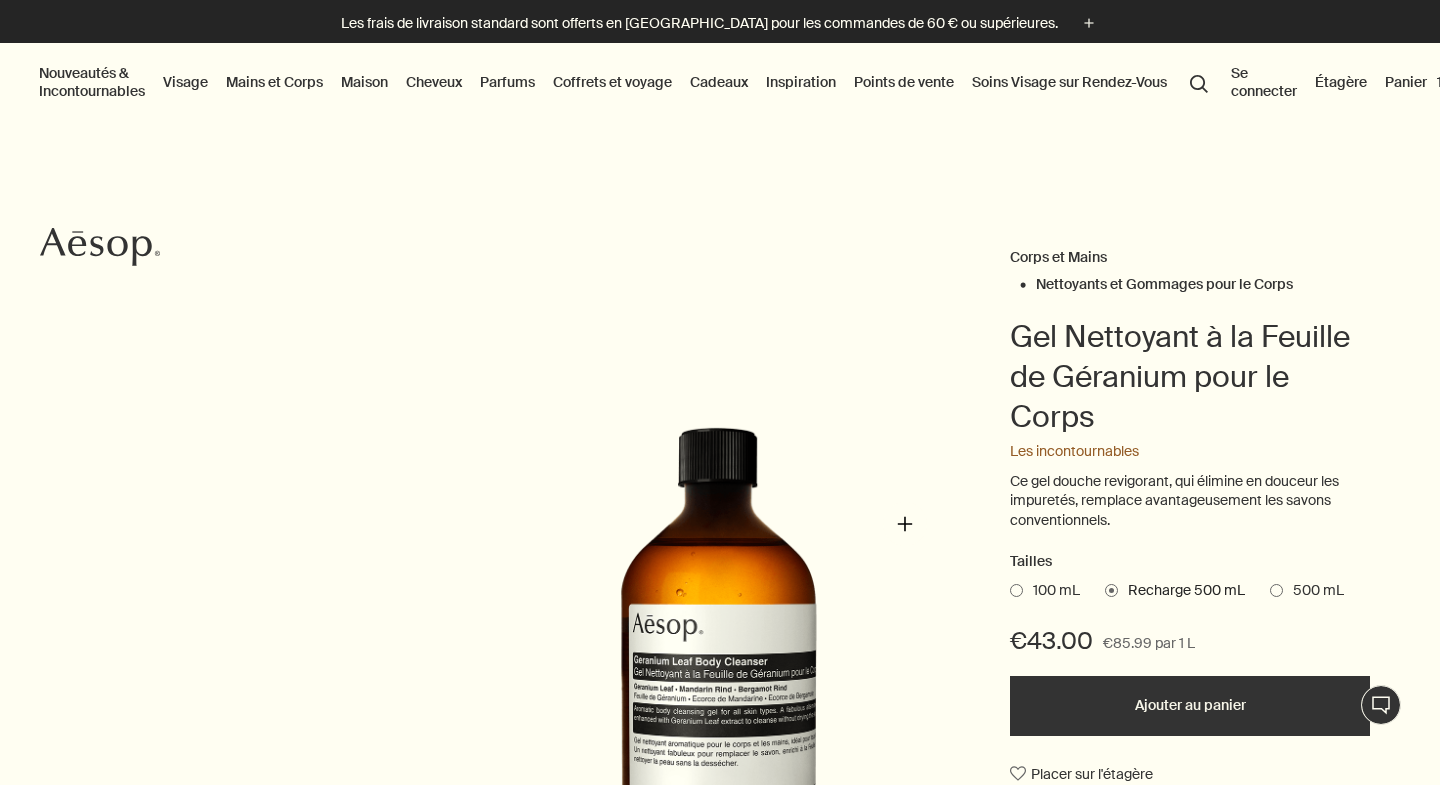 scroll, scrollTop: 0, scrollLeft: 0, axis: both 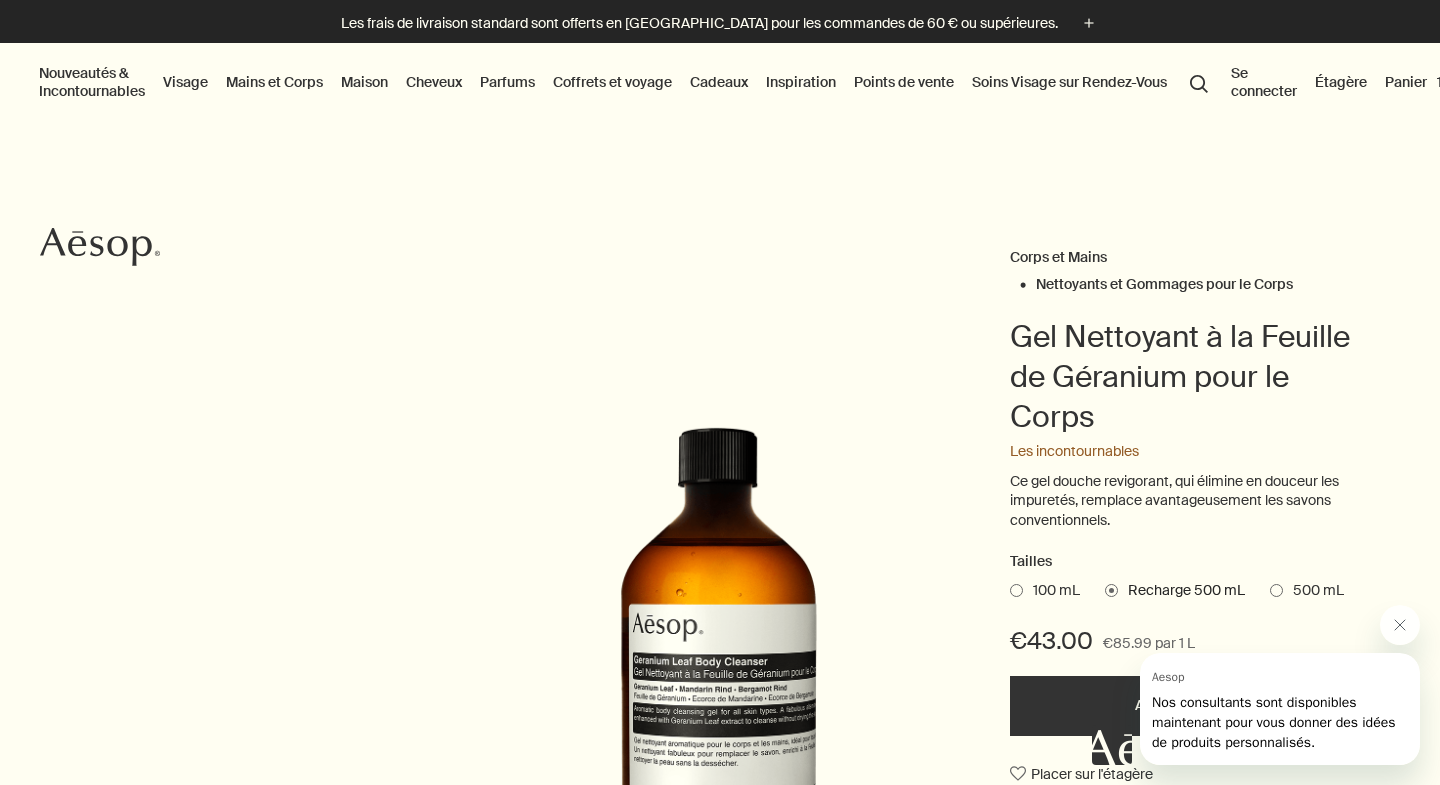 click on "Nouveautés & Incontournables" at bounding box center (92, 82) 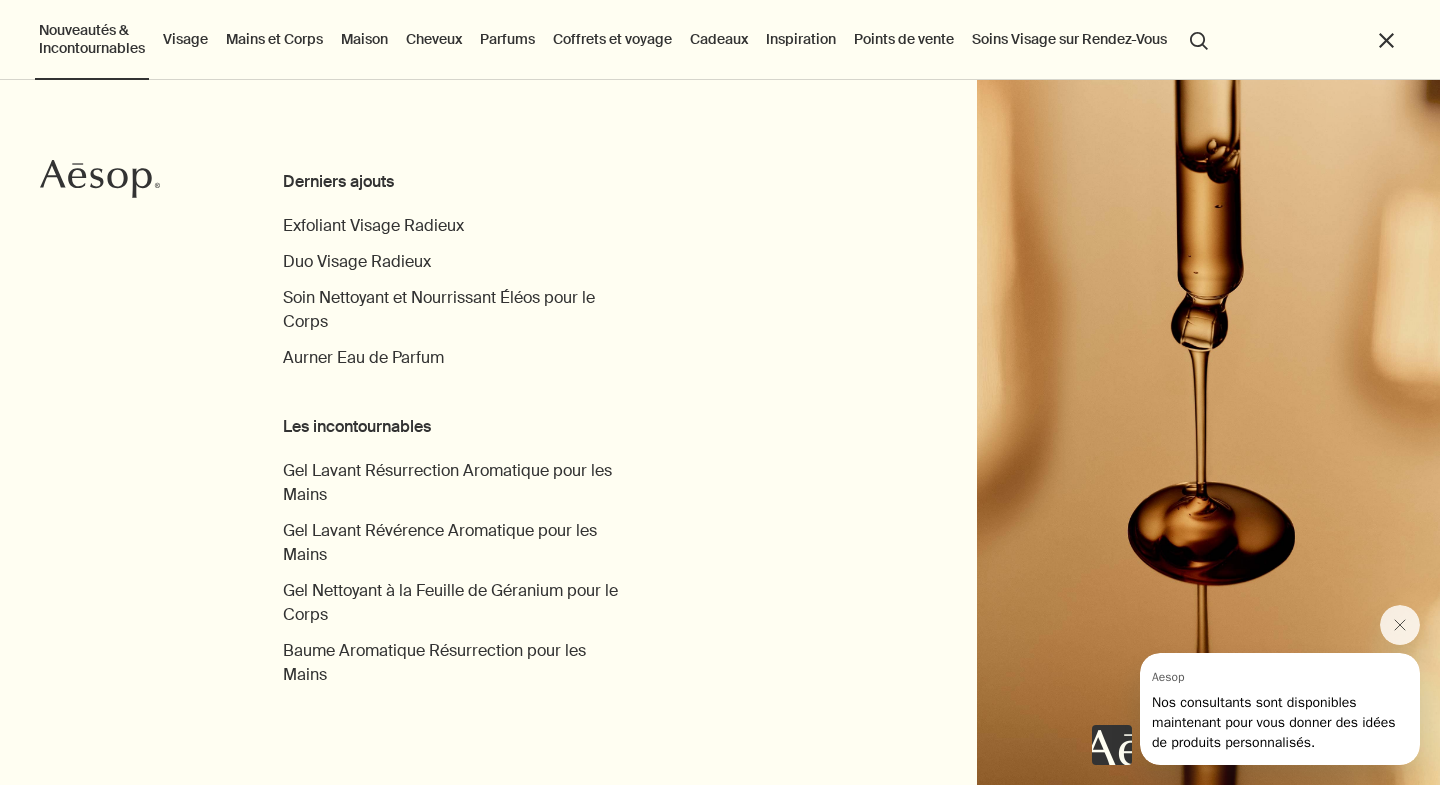click on "Derniers ajouts" at bounding box center (456, 182) 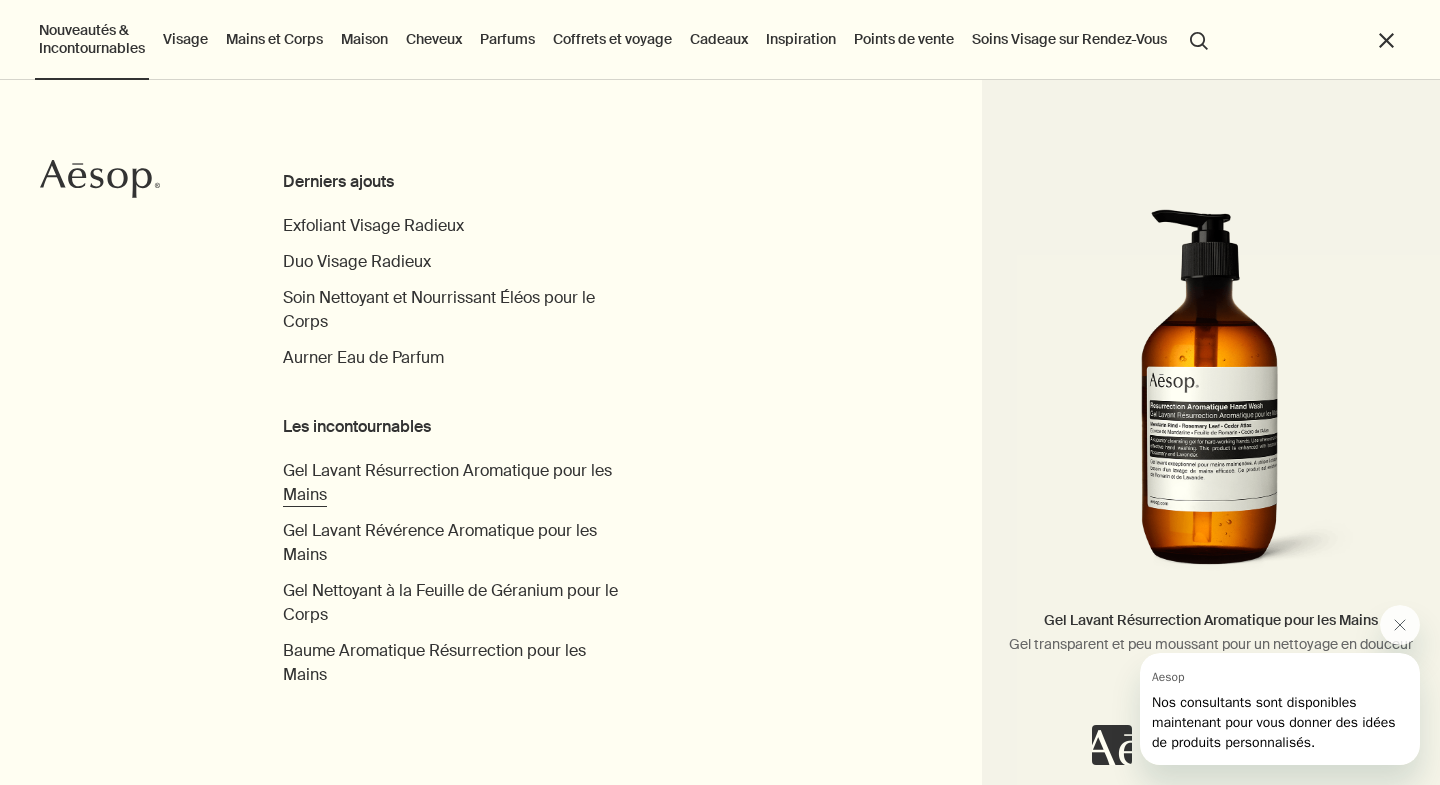 click on "Gel Lavant Résurrection Aromatique pour les Mains" at bounding box center [447, 482] 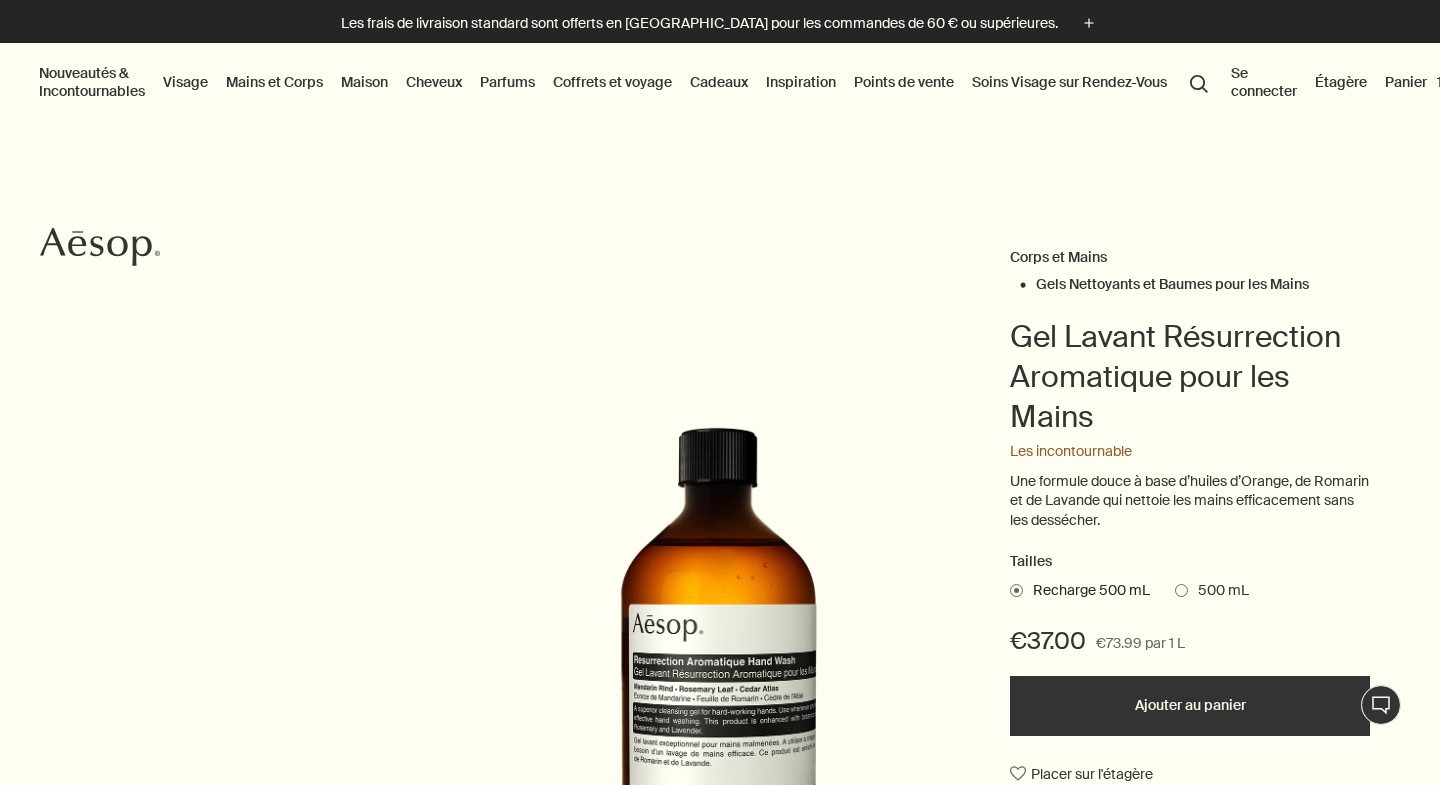 scroll, scrollTop: 0, scrollLeft: 0, axis: both 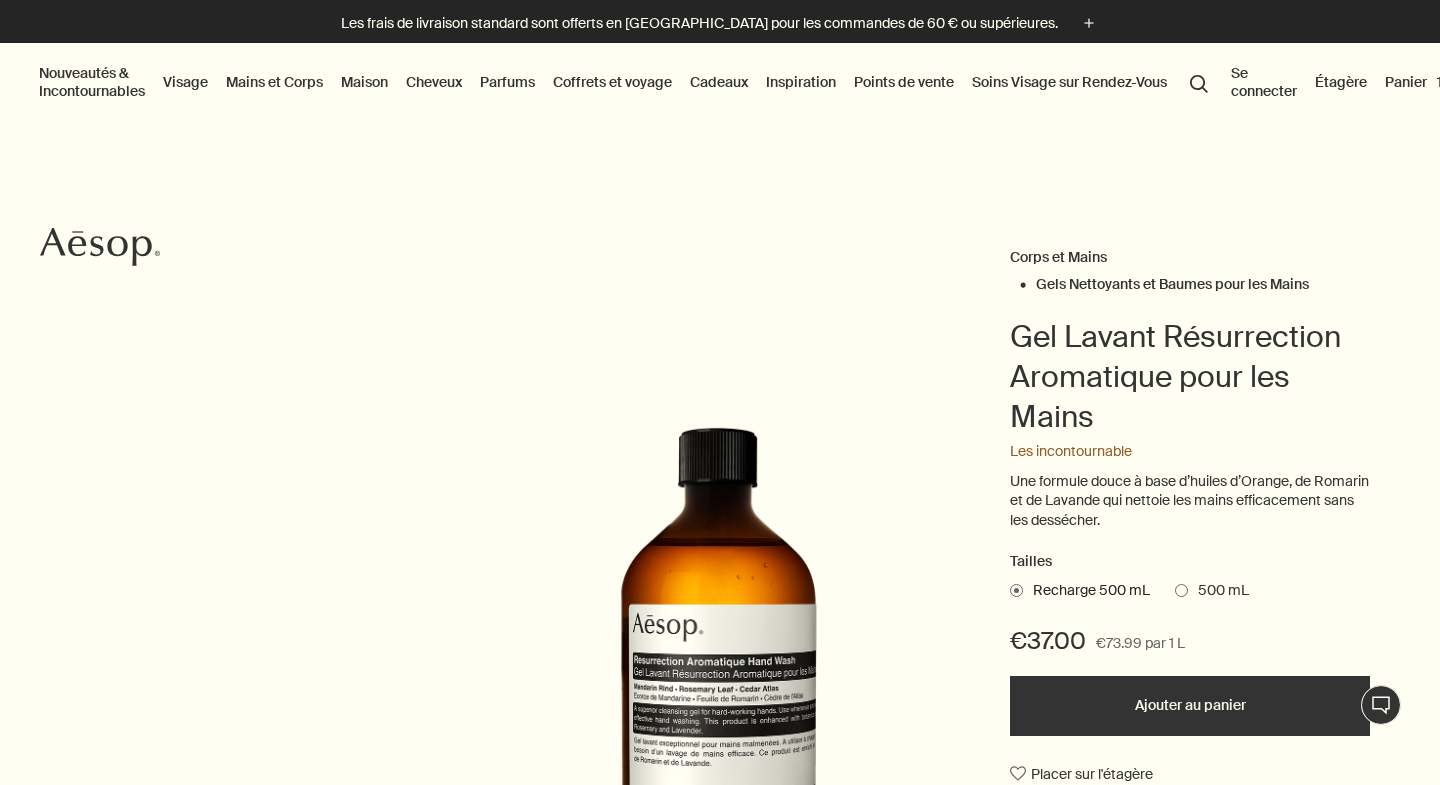 click on "Nouveautés & Incontournables" at bounding box center (92, 82) 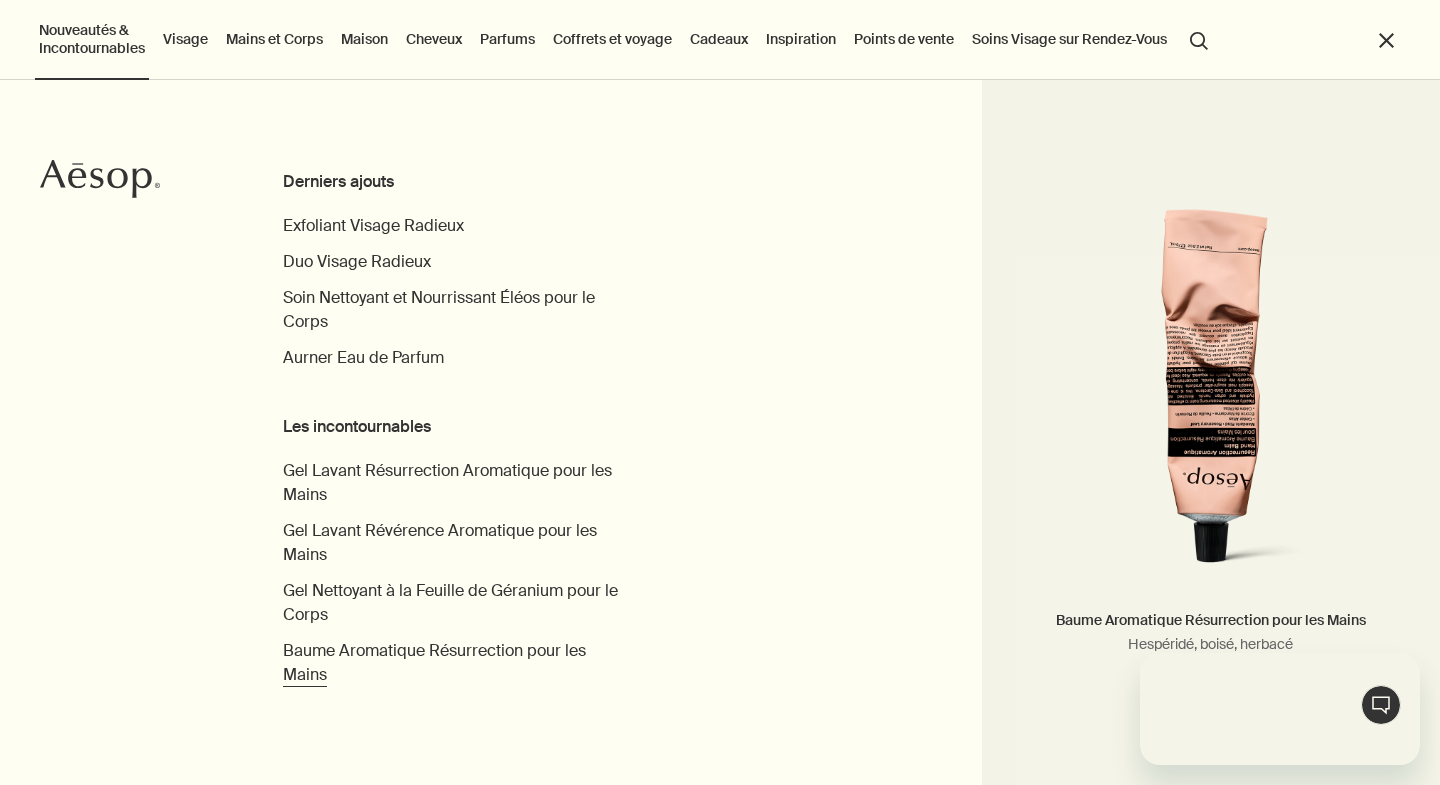 scroll, scrollTop: 0, scrollLeft: 0, axis: both 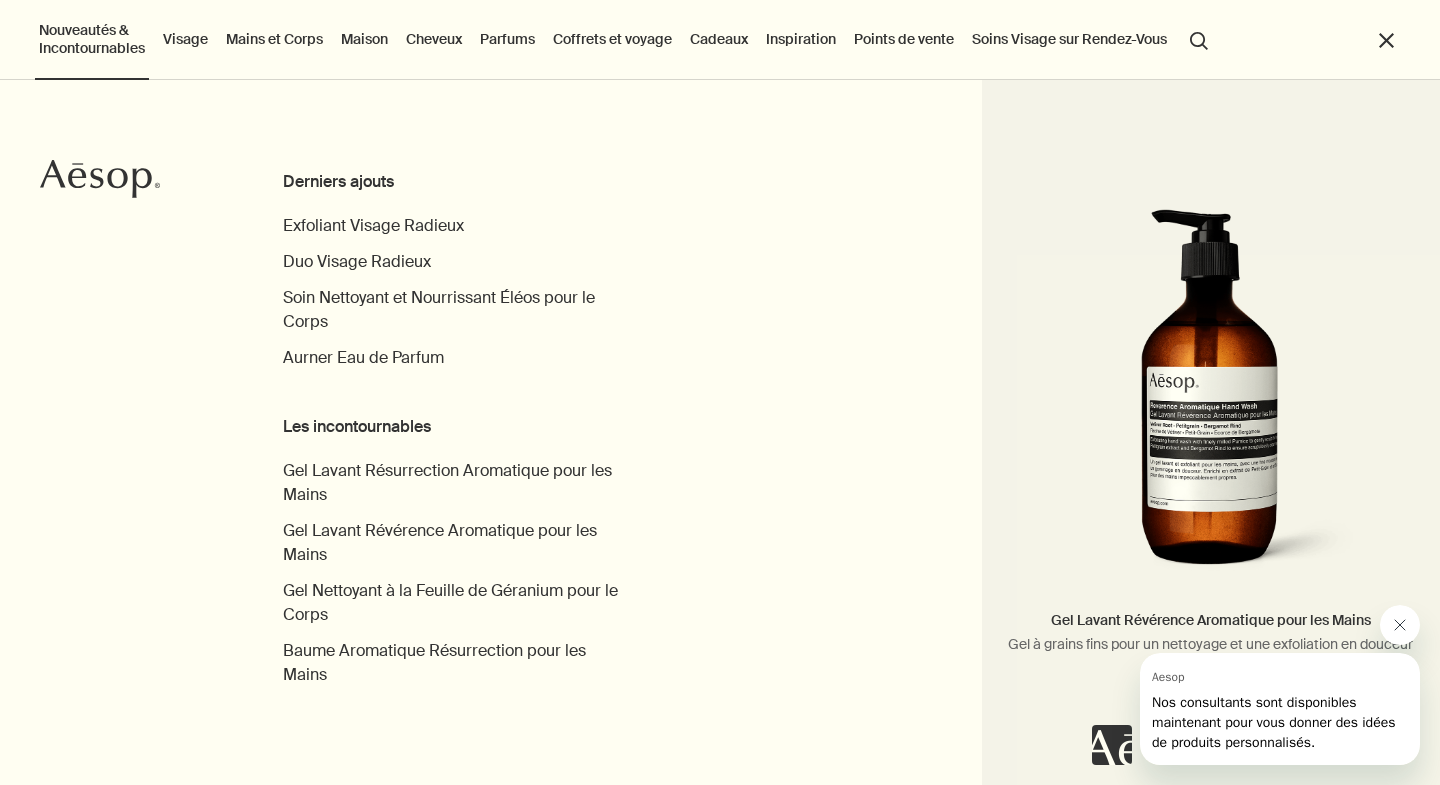 click 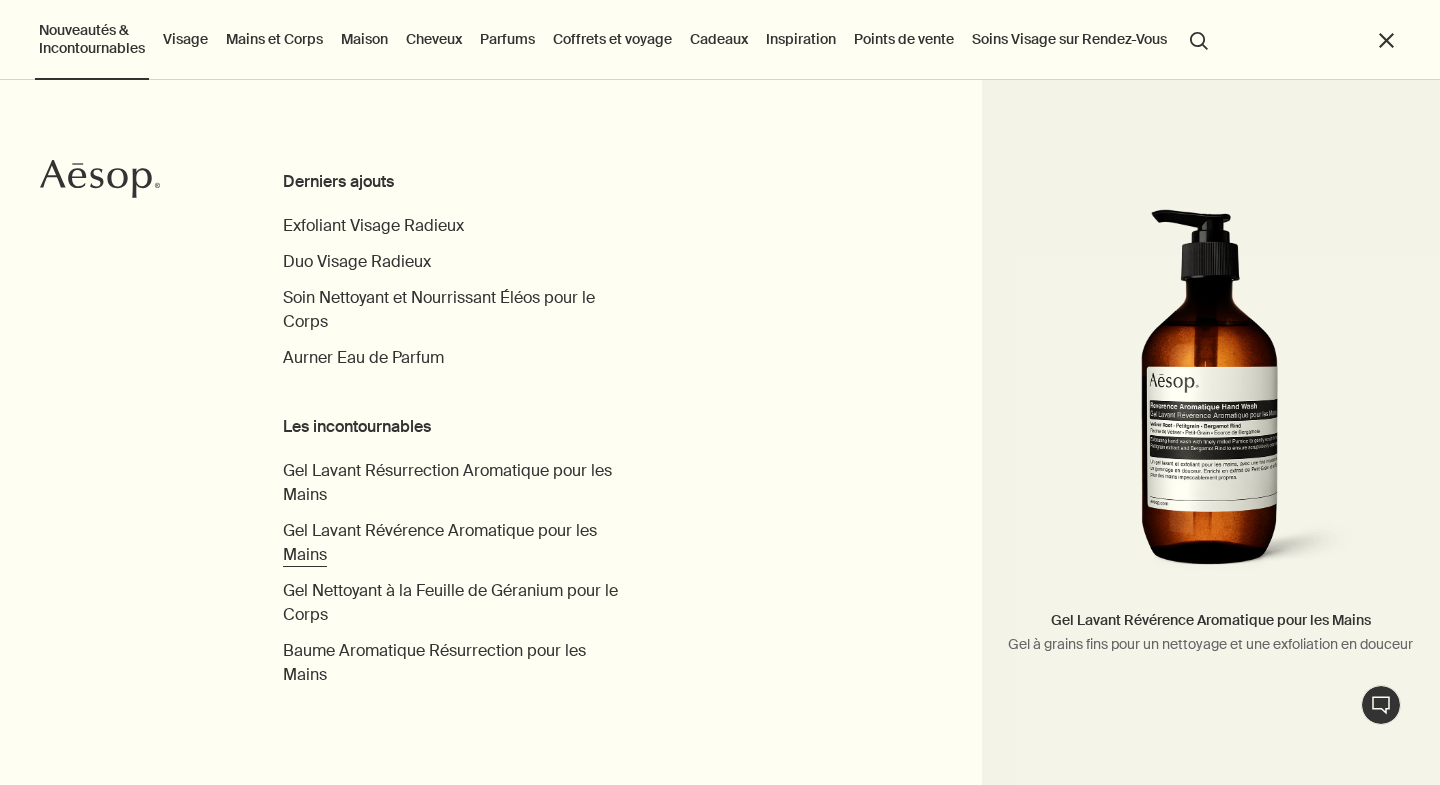 click on "Gel Lavant Révérence Aromatique pour les Mains" at bounding box center (440, 542) 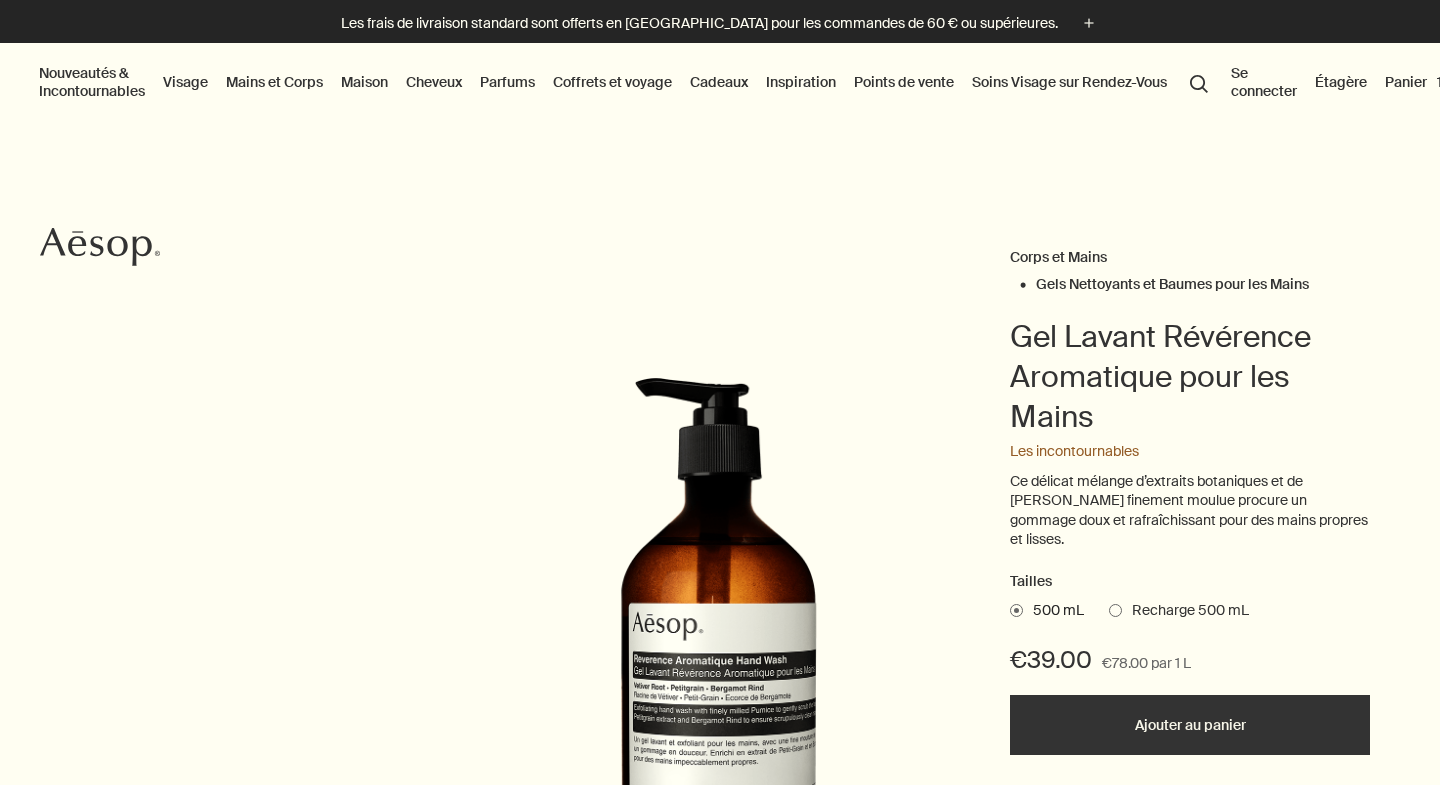 scroll, scrollTop: 0, scrollLeft: 0, axis: both 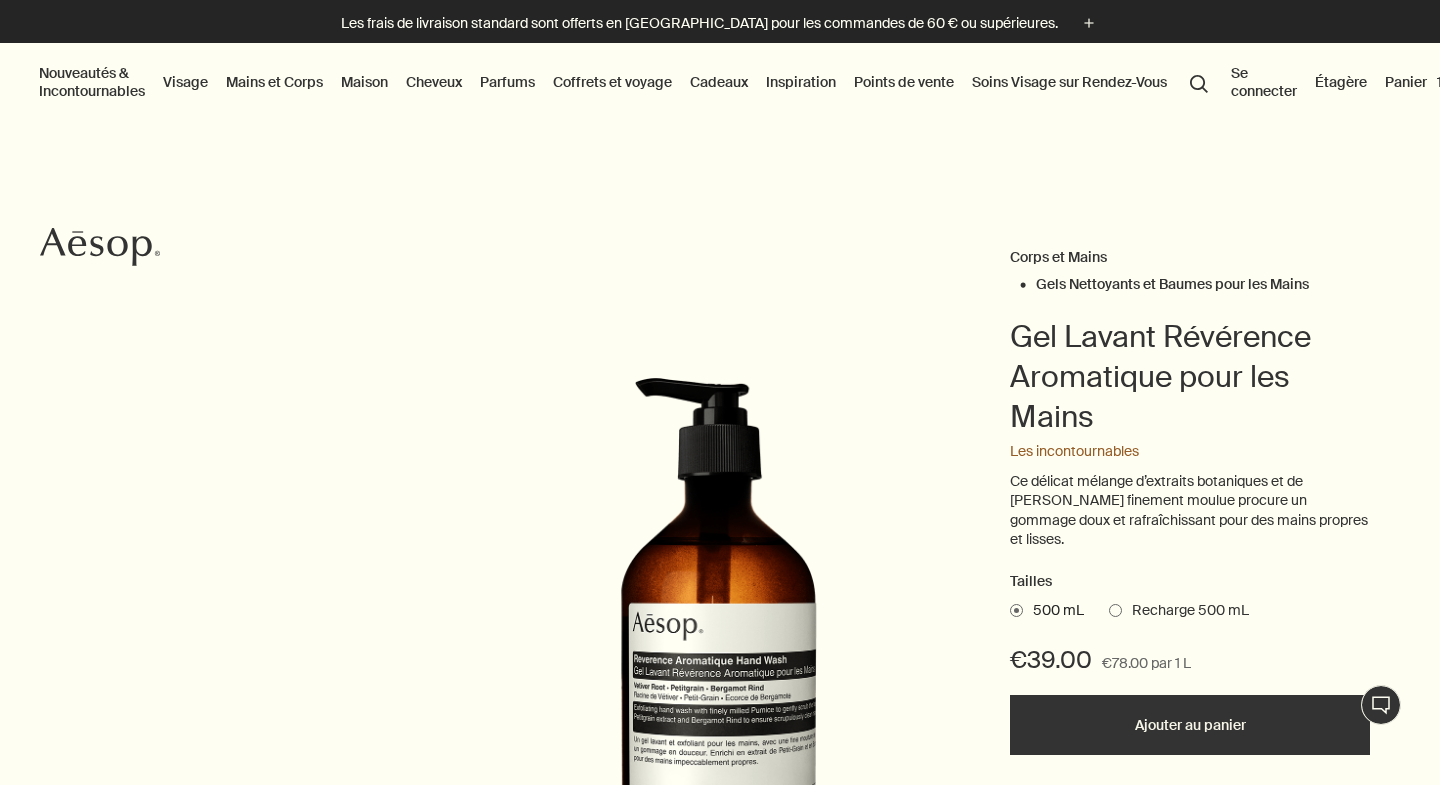 click at bounding box center (1115, 610) 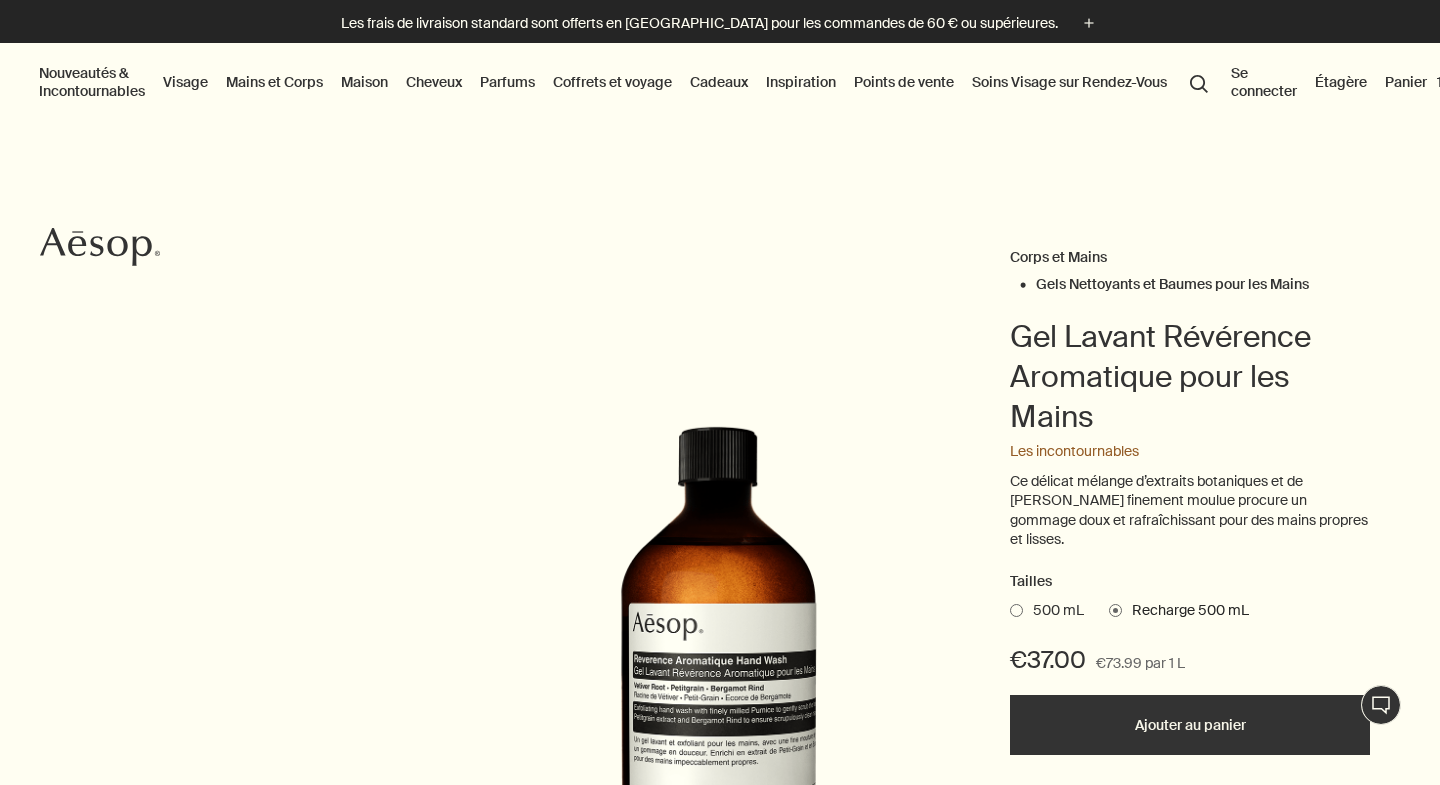 click on "Ajouter au panier" at bounding box center (1190, 725) 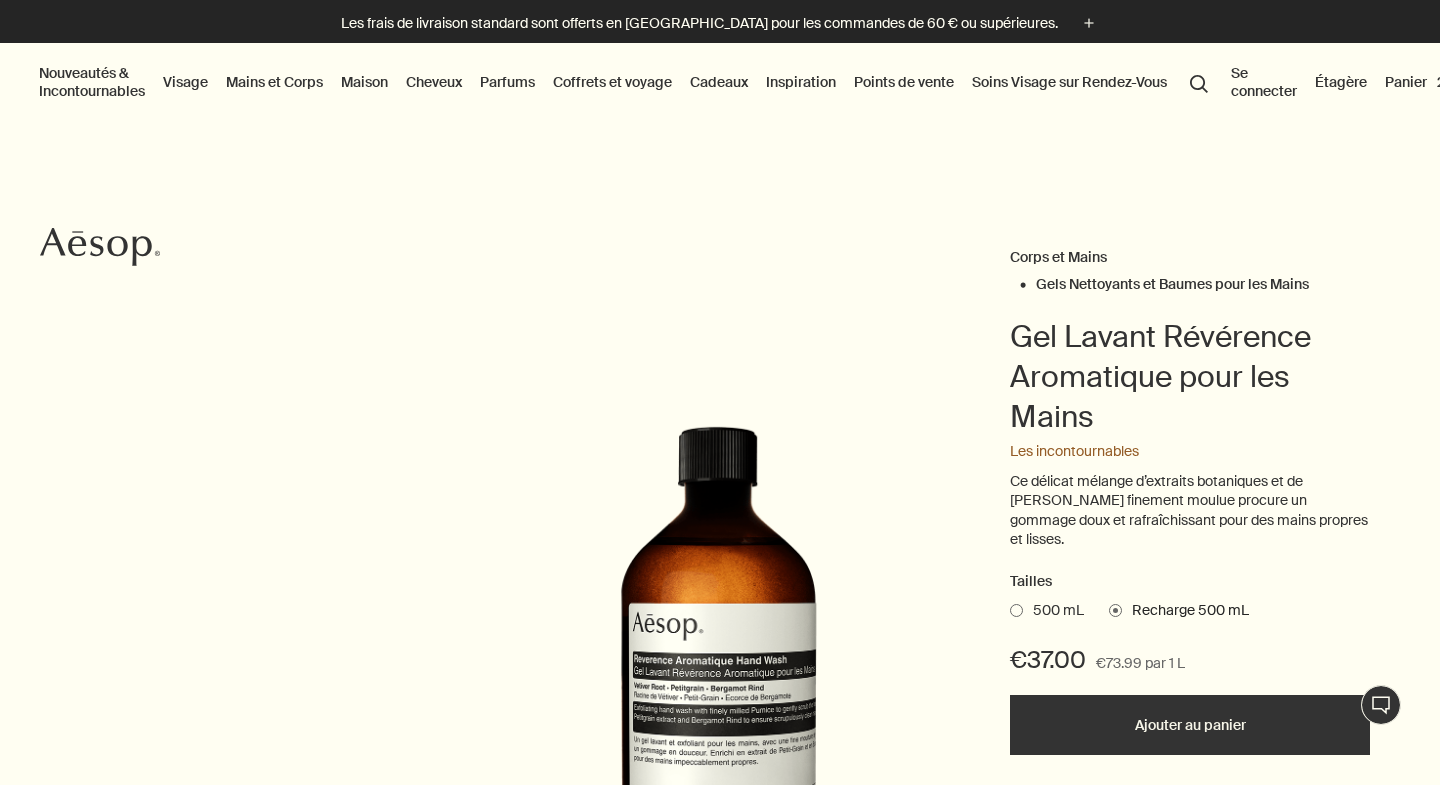scroll, scrollTop: 0, scrollLeft: 0, axis: both 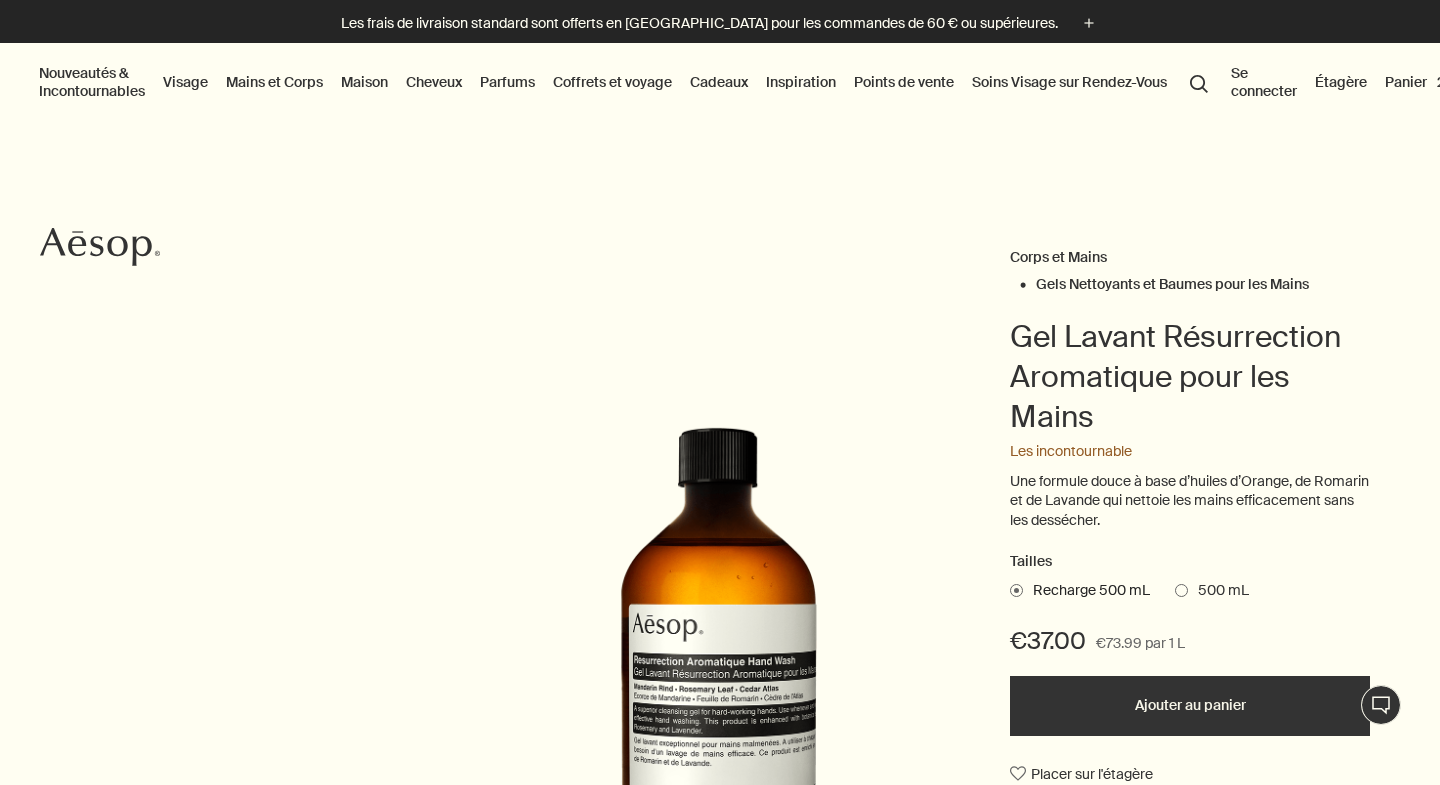 click on "Nouveautés & Incontournables" at bounding box center [92, 82] 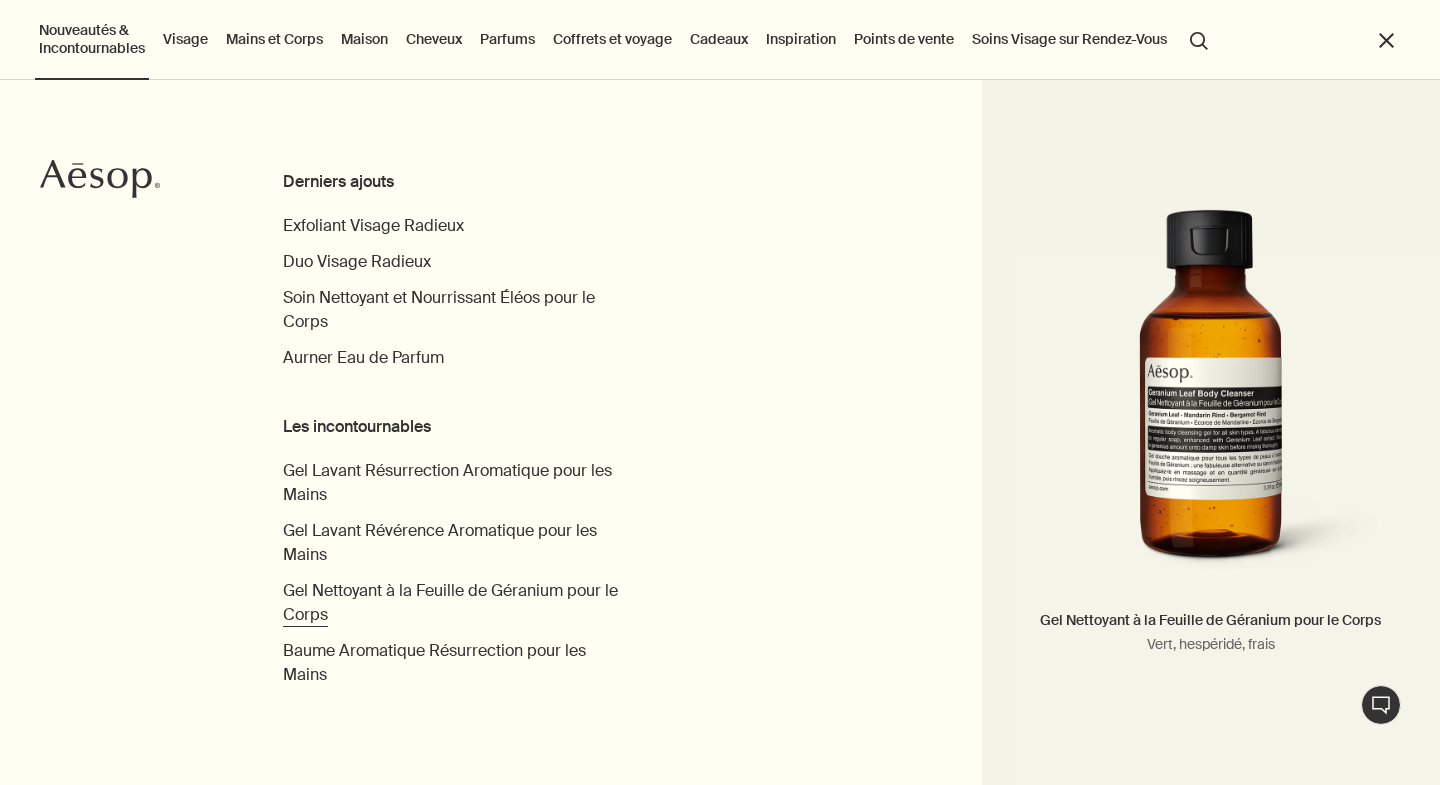click on "Gel Nettoyant à la Feuille de Géranium pour le Corps" at bounding box center (450, 602) 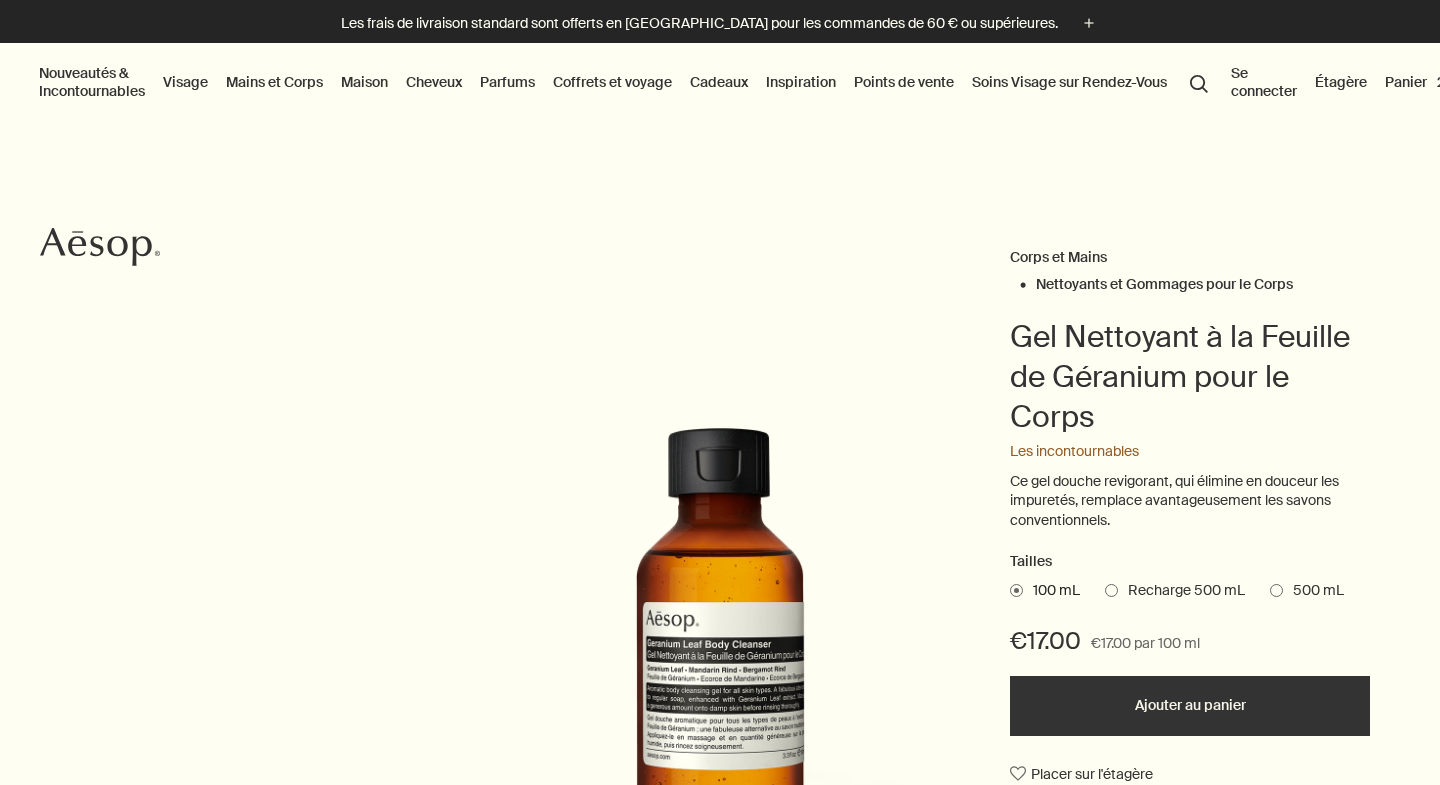 scroll, scrollTop: 0, scrollLeft: 0, axis: both 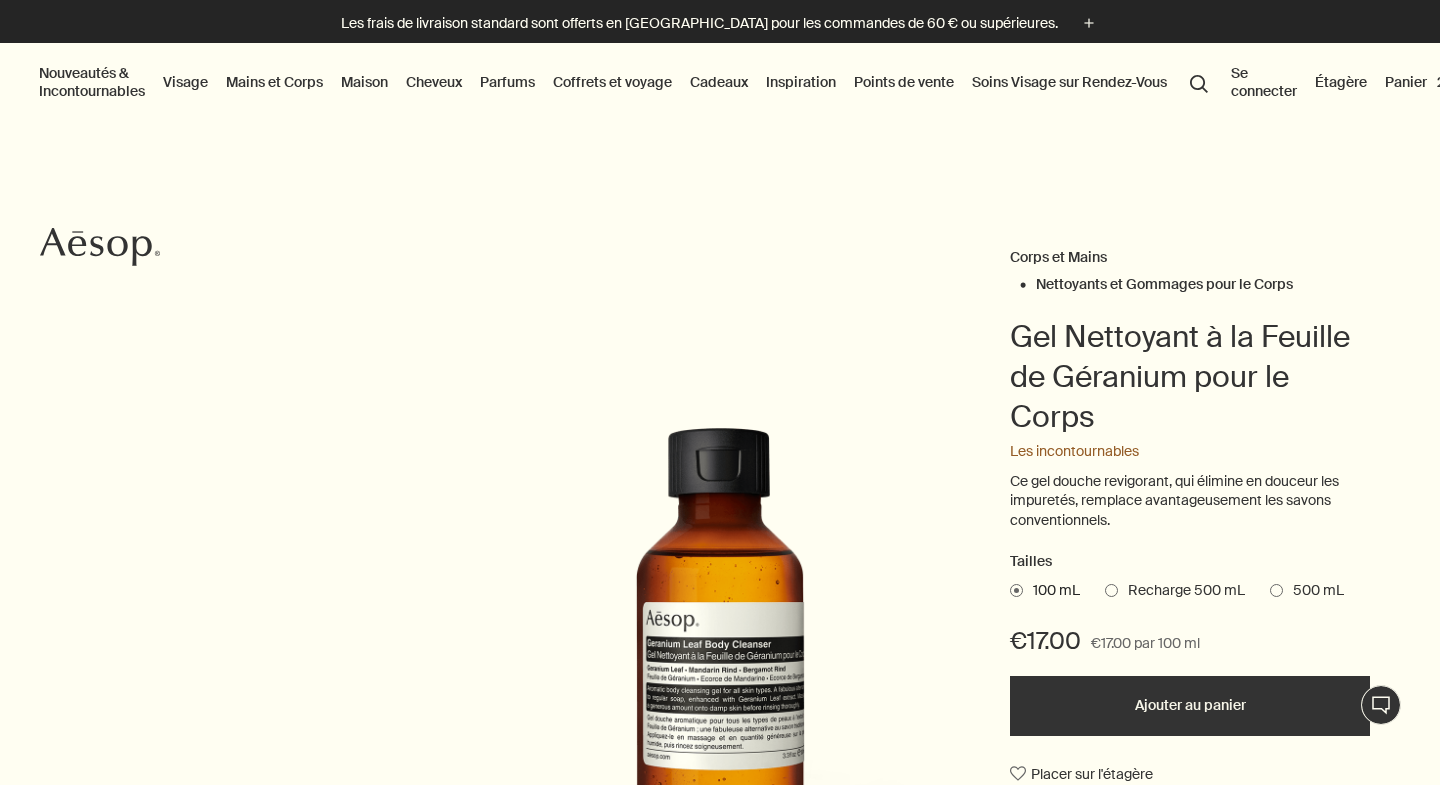 click at bounding box center (1111, 590) 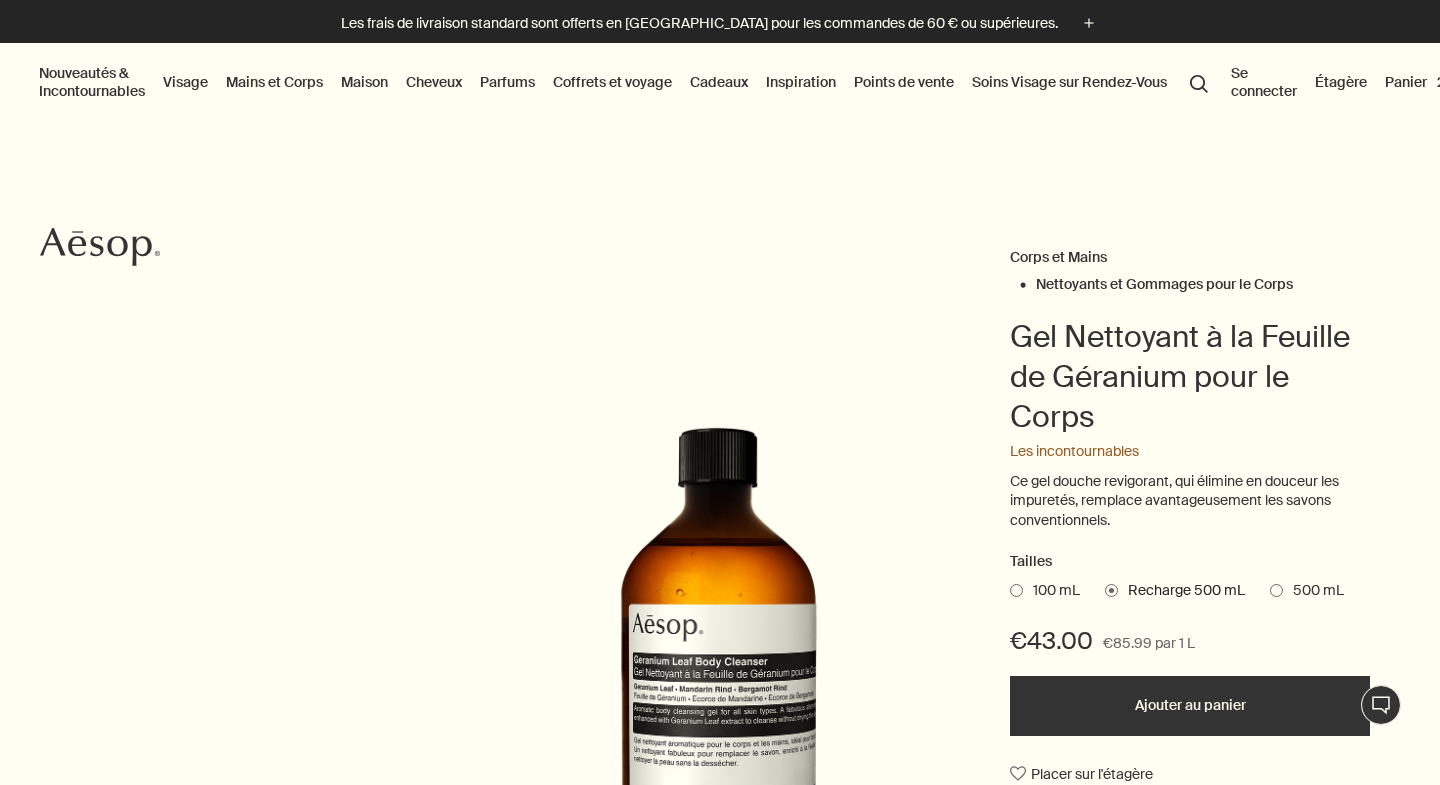 click on "Ajouter au panier" at bounding box center (1190, 706) 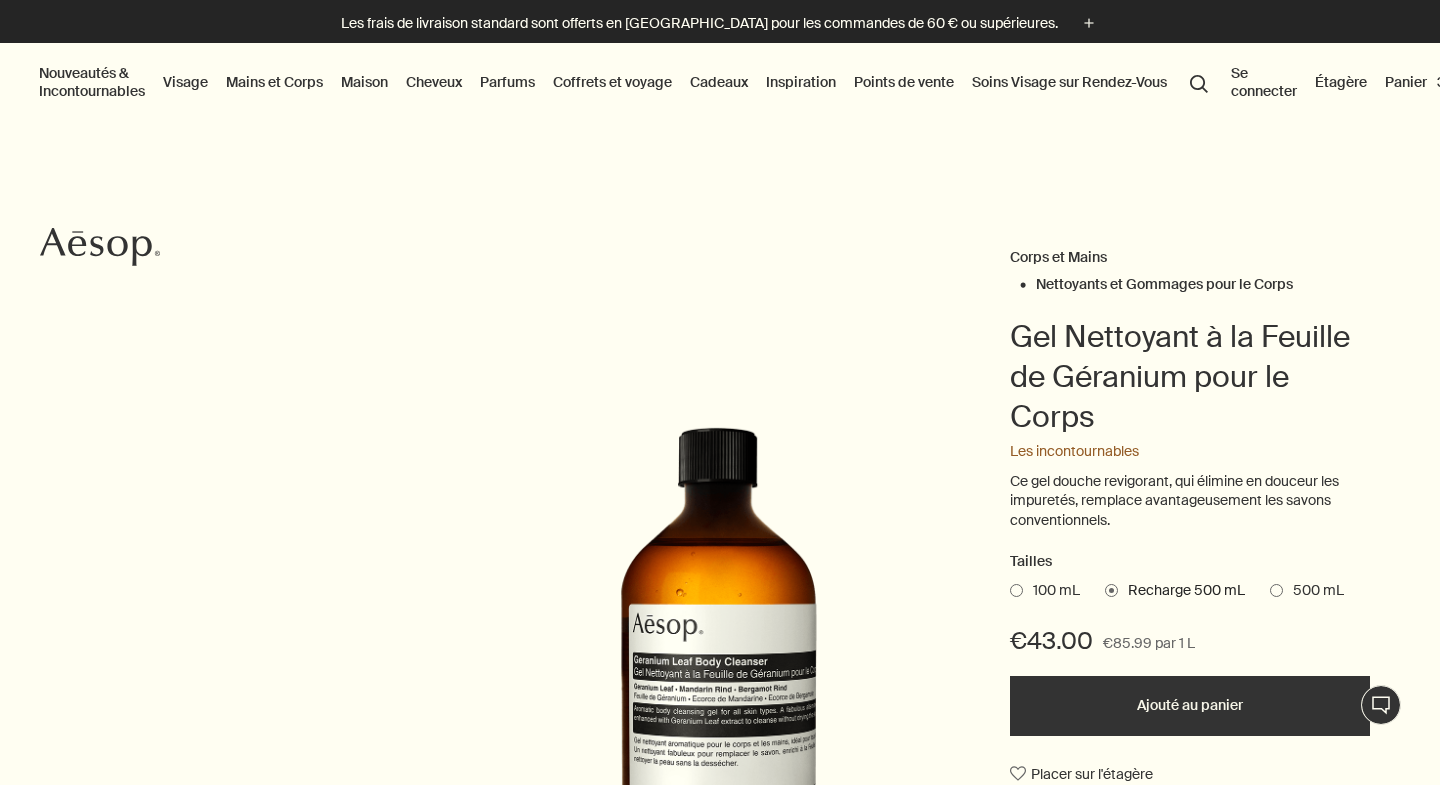 click at bounding box center (1276, 590) 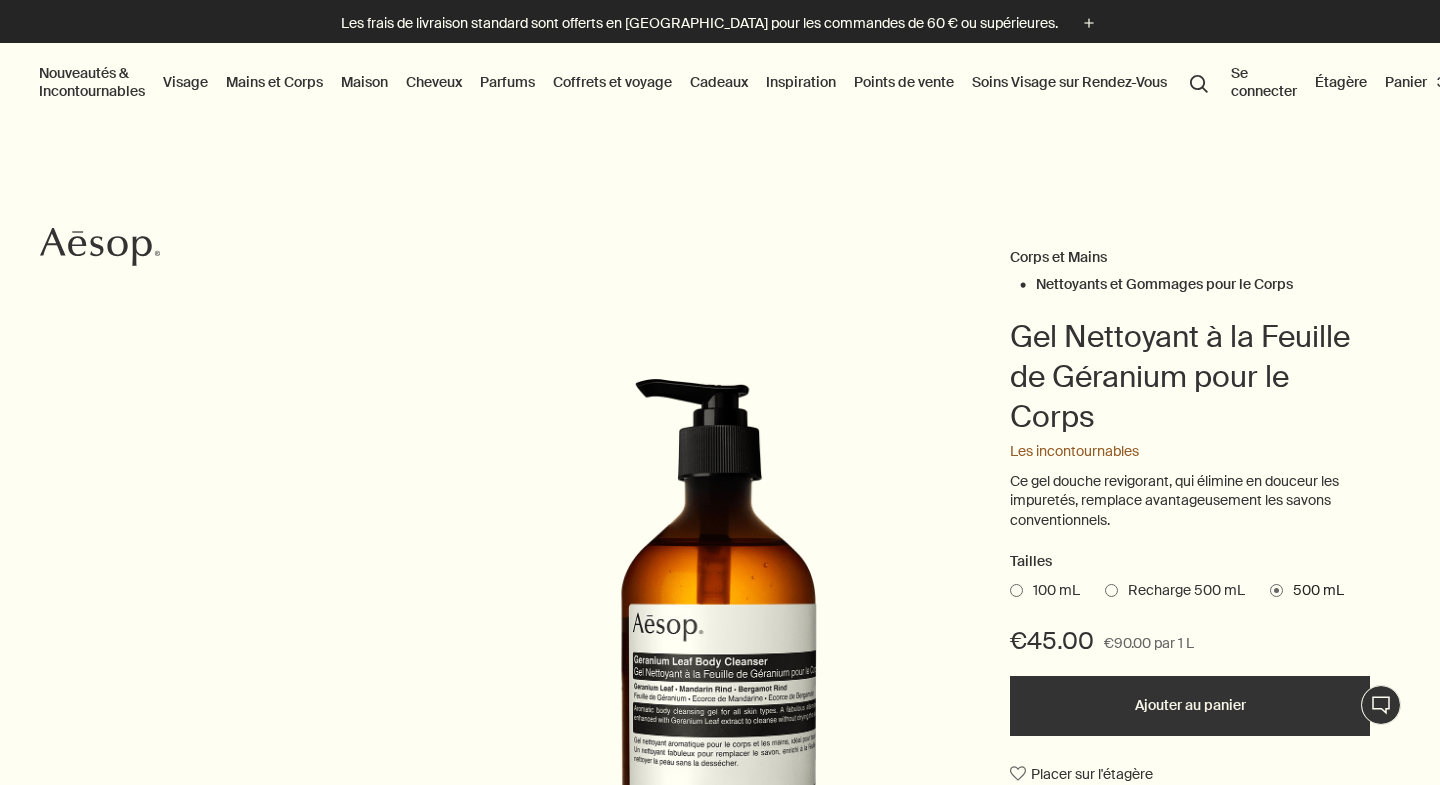 click on "Ajouté au panier Ajouter au panier" at bounding box center (1190, 706) 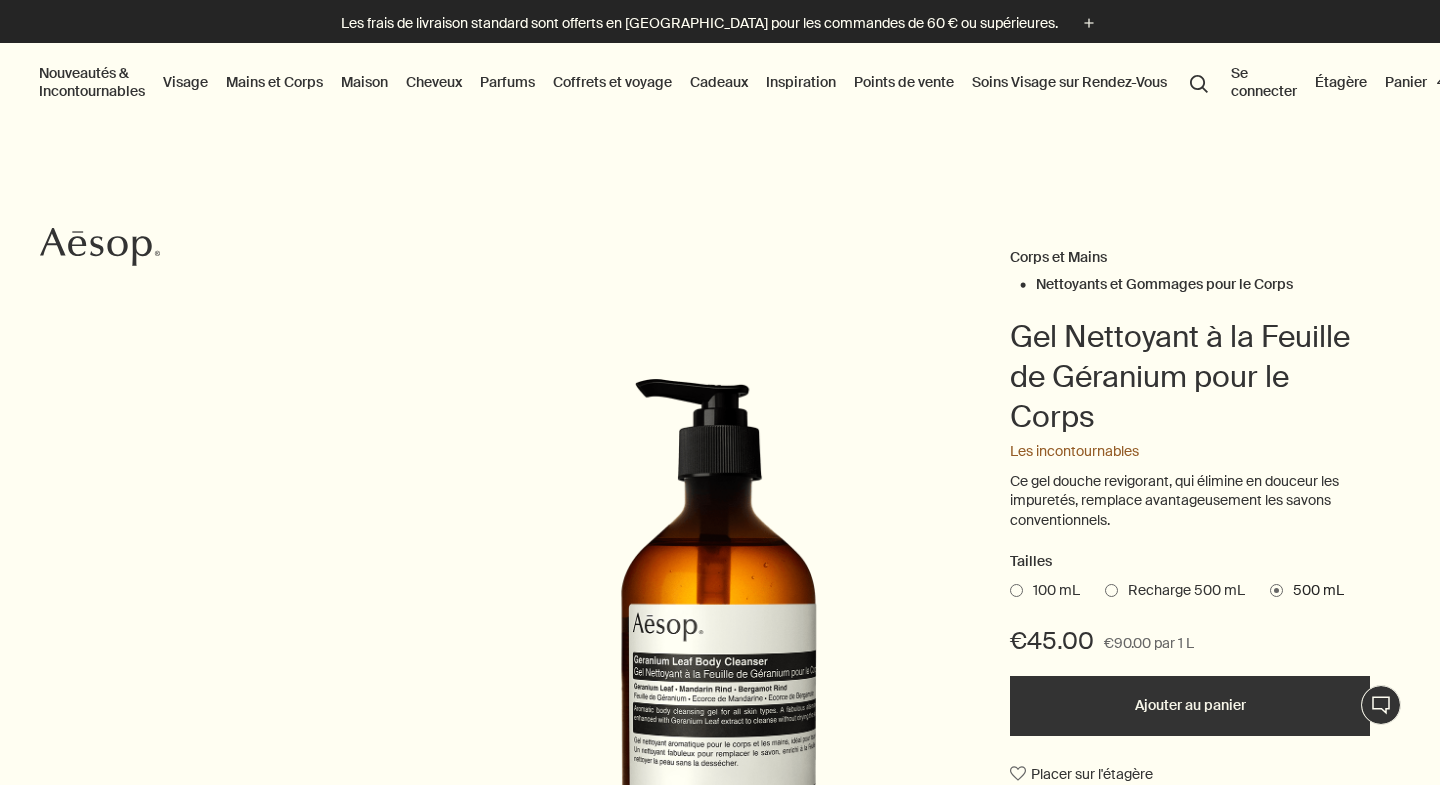 click at bounding box center [1111, 590] 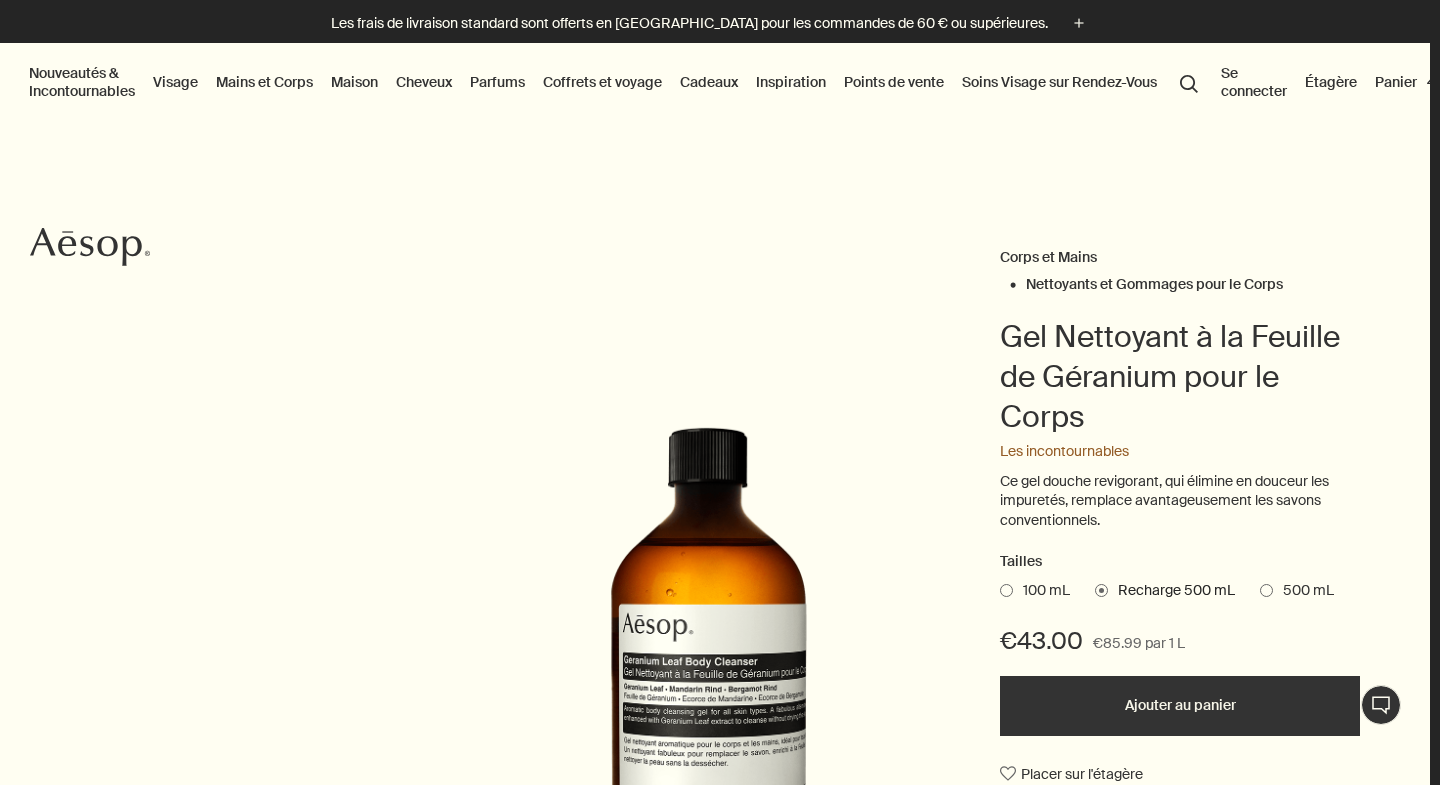 scroll, scrollTop: 0, scrollLeft: 16, axis: horizontal 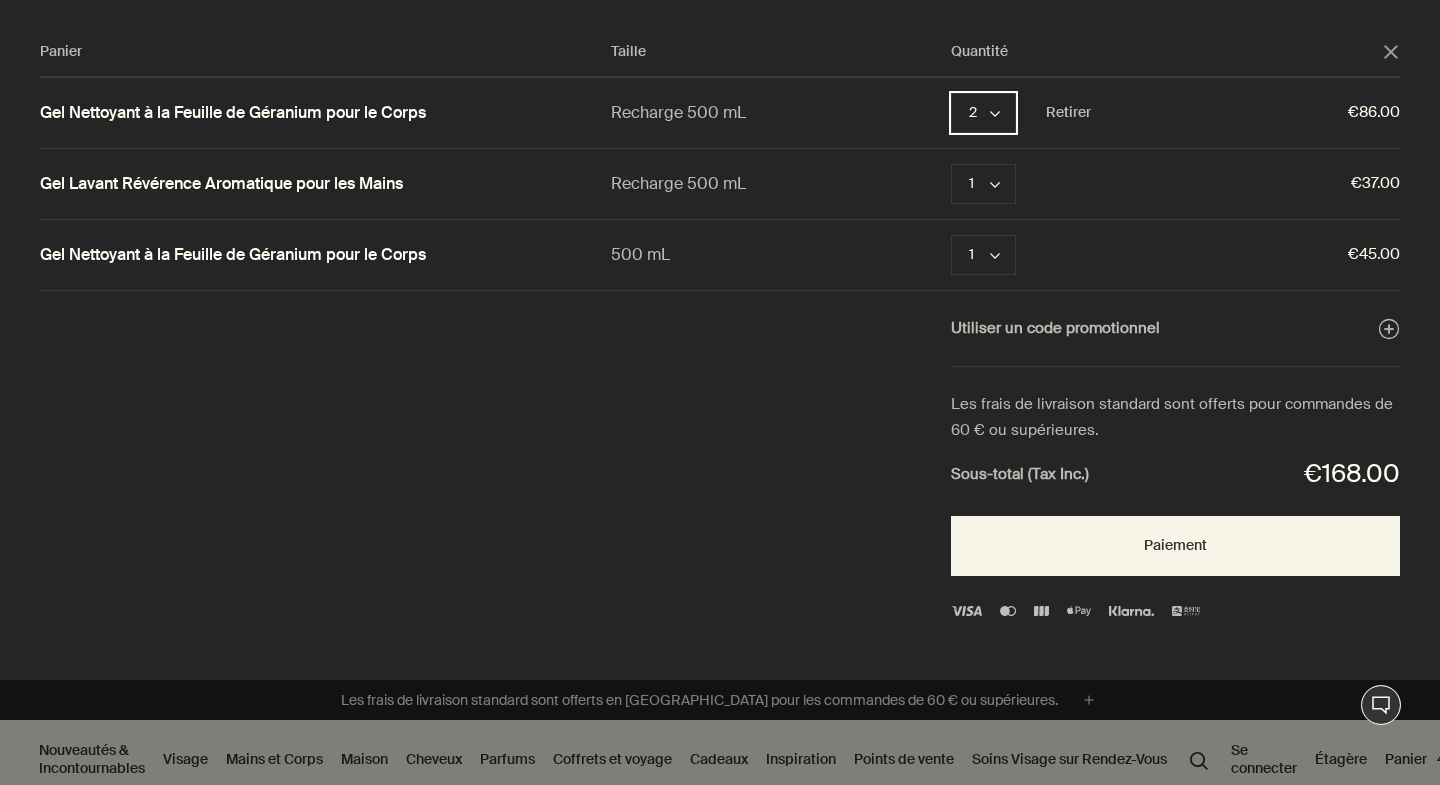 click 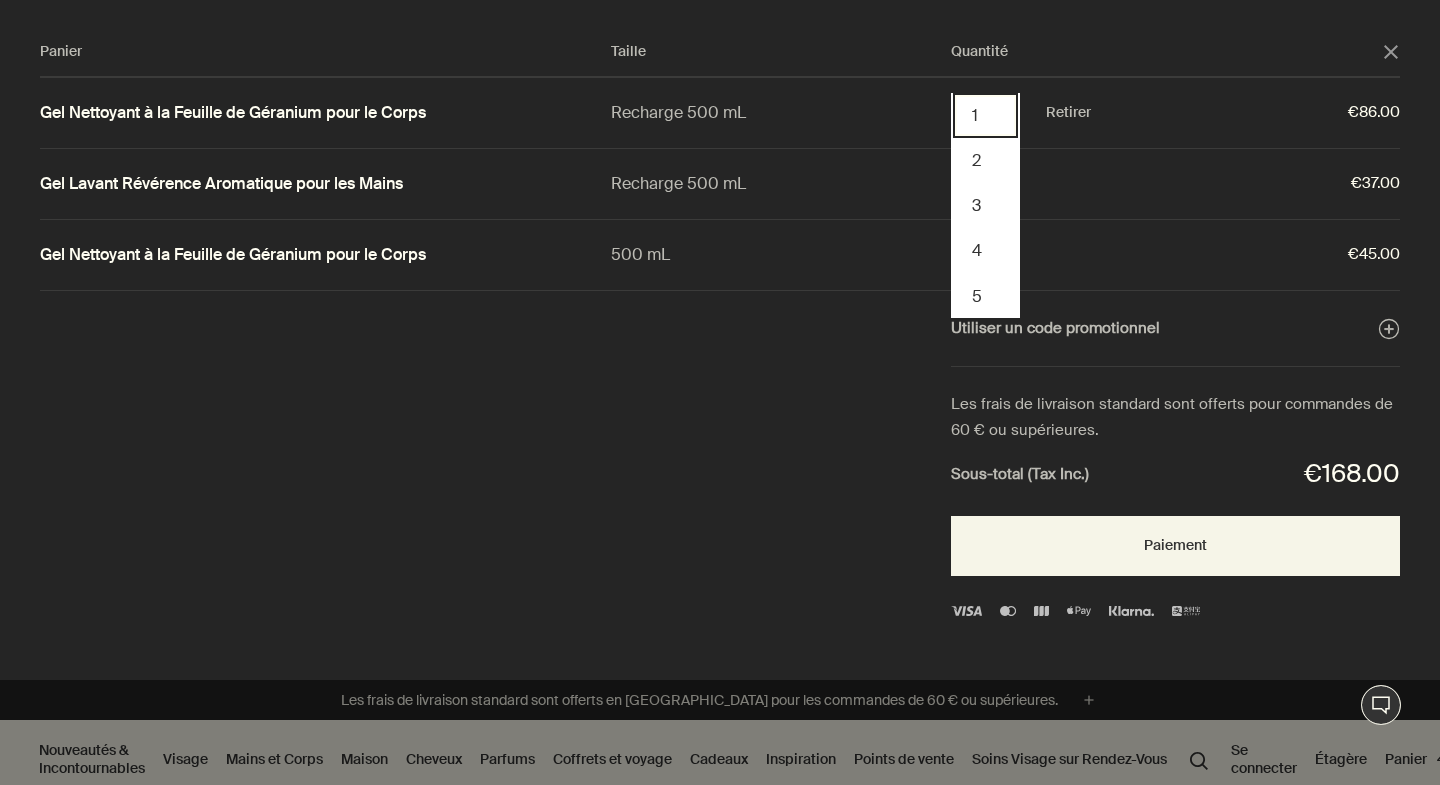 click on "1" at bounding box center (985, 115) 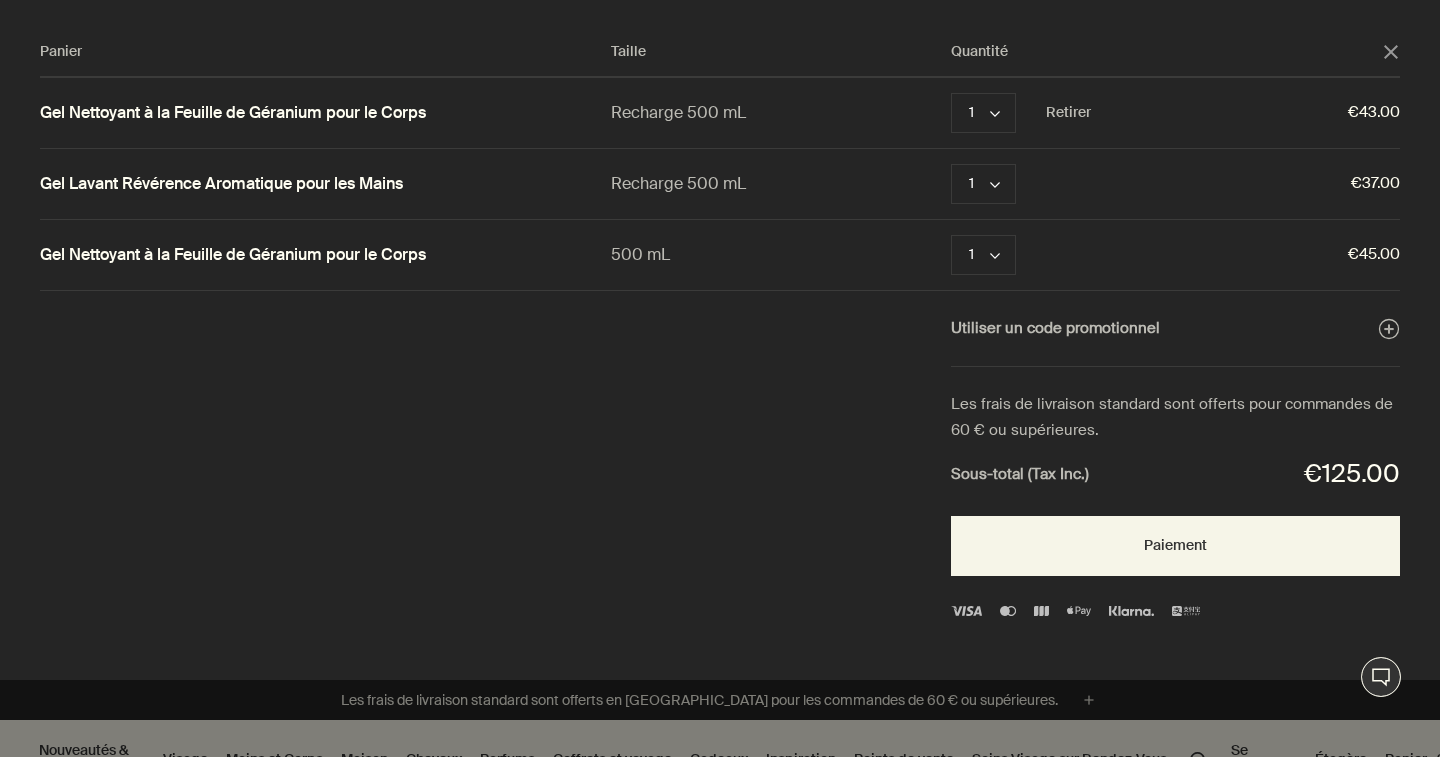 scroll, scrollTop: 0, scrollLeft: 0, axis: both 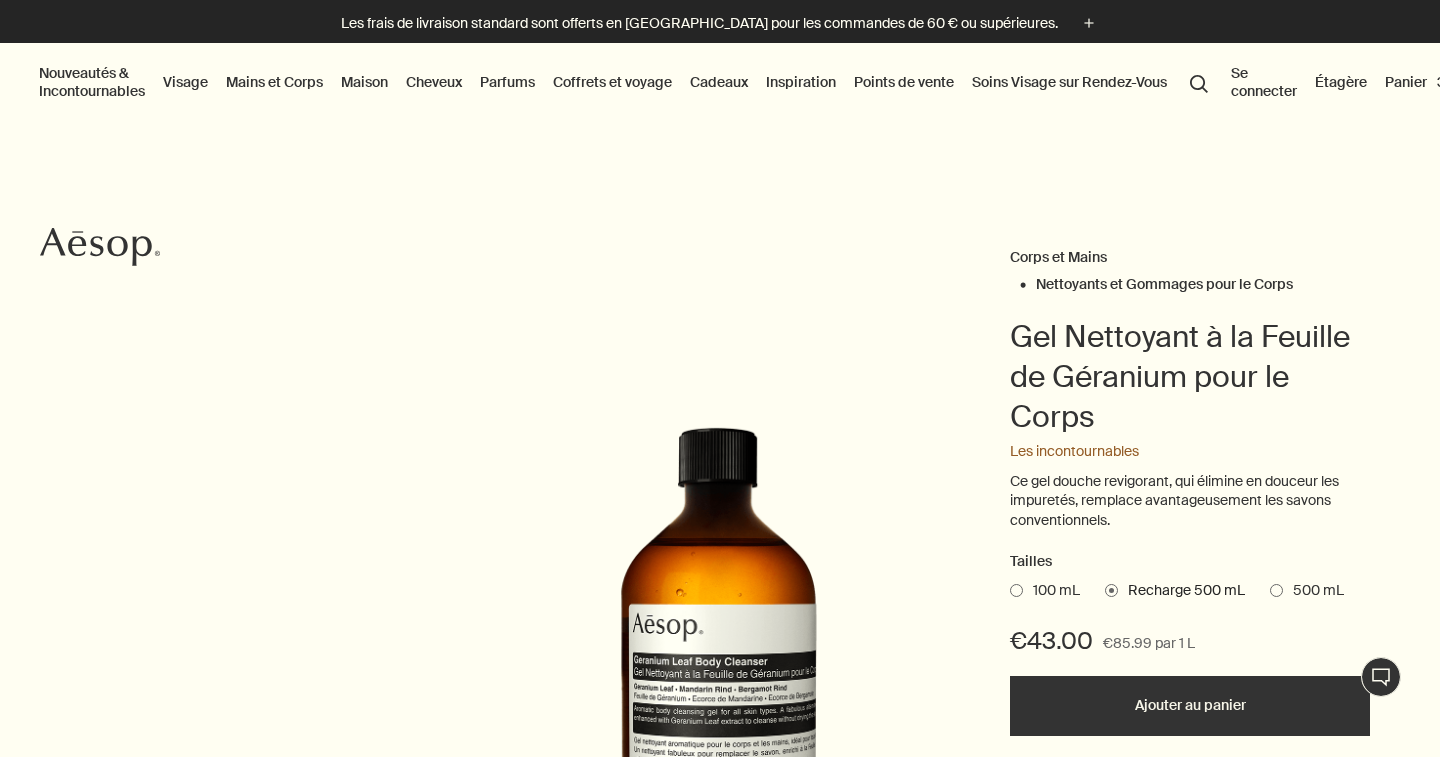 click on "Mains et Corps" at bounding box center [274, 82] 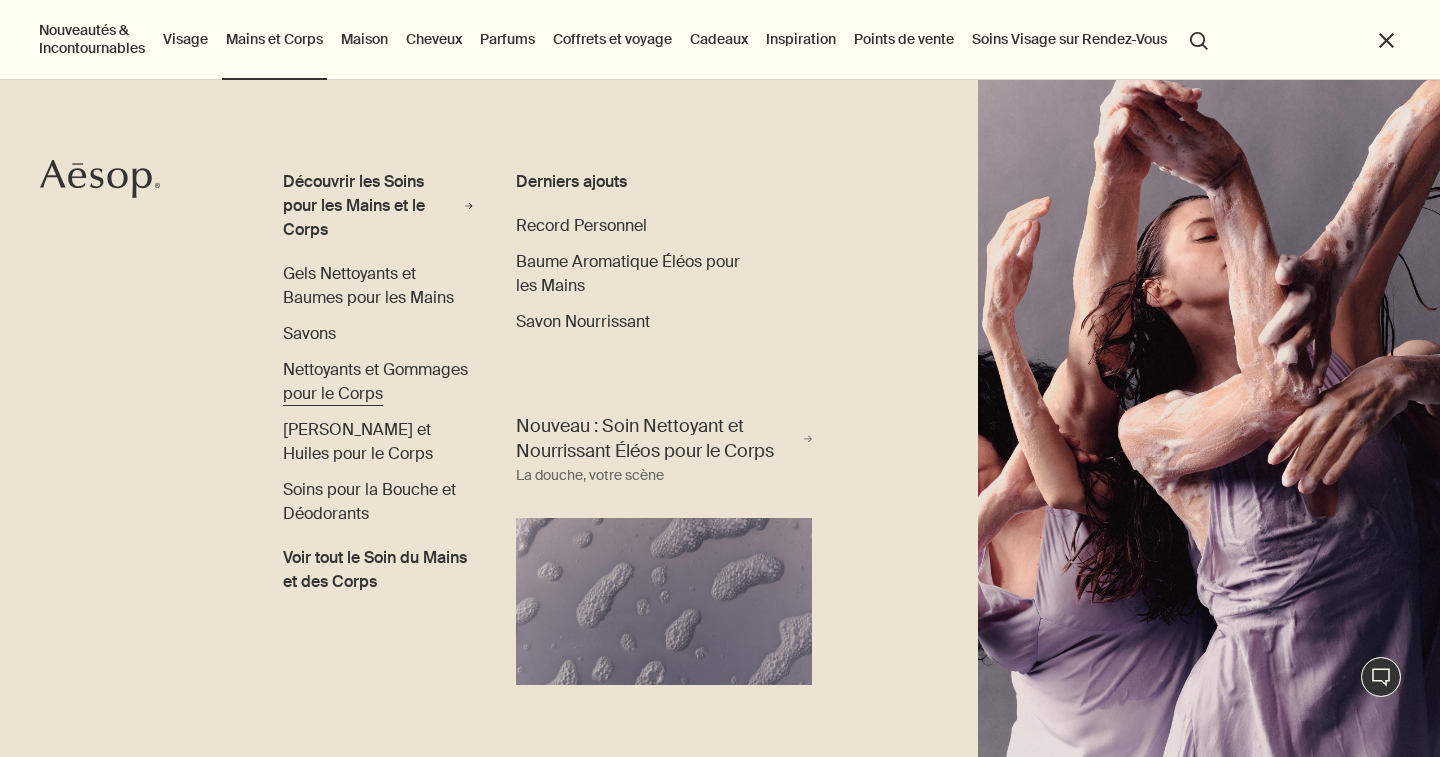 click on "Nettoyants et Gommages pour le Corps" at bounding box center (375, 381) 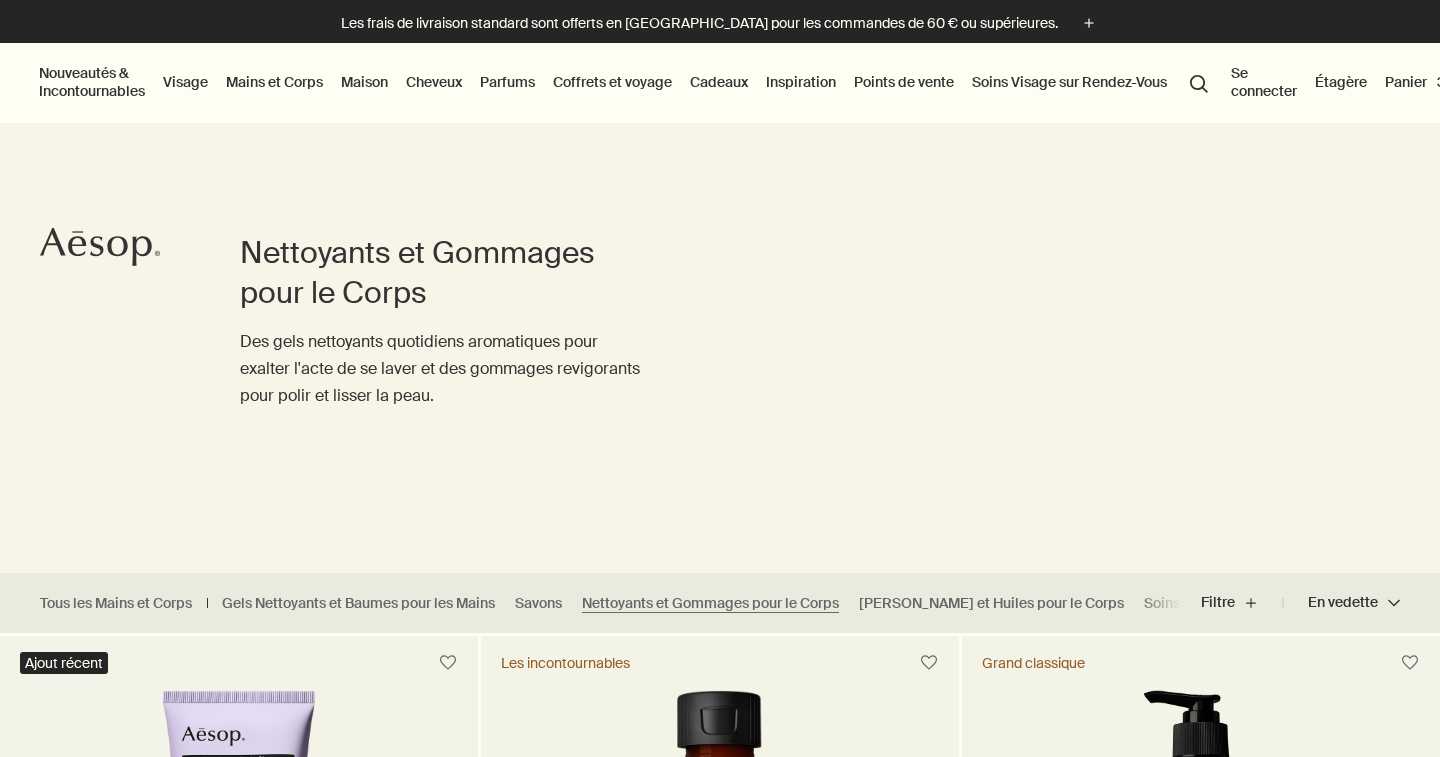 scroll, scrollTop: 0, scrollLeft: 0, axis: both 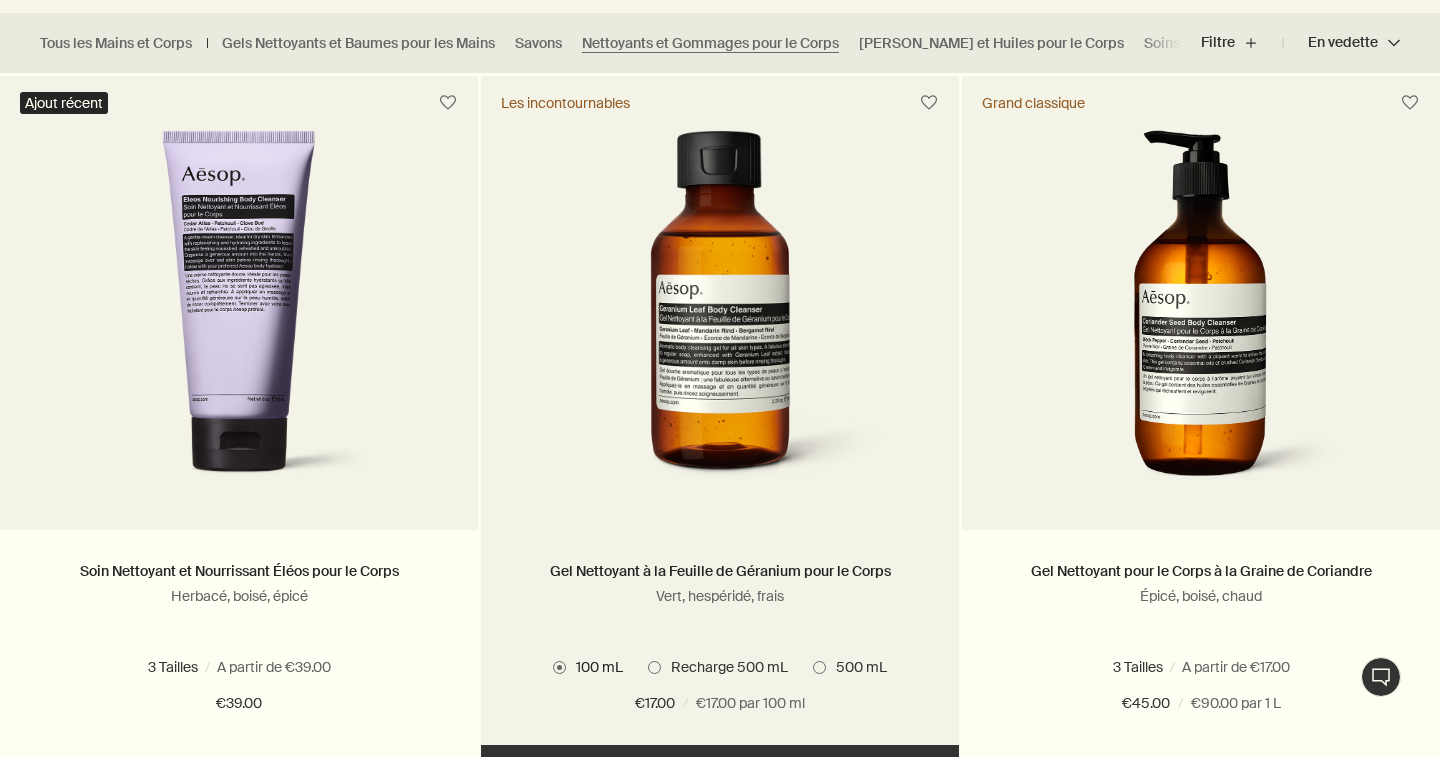 click at bounding box center (654, 667) 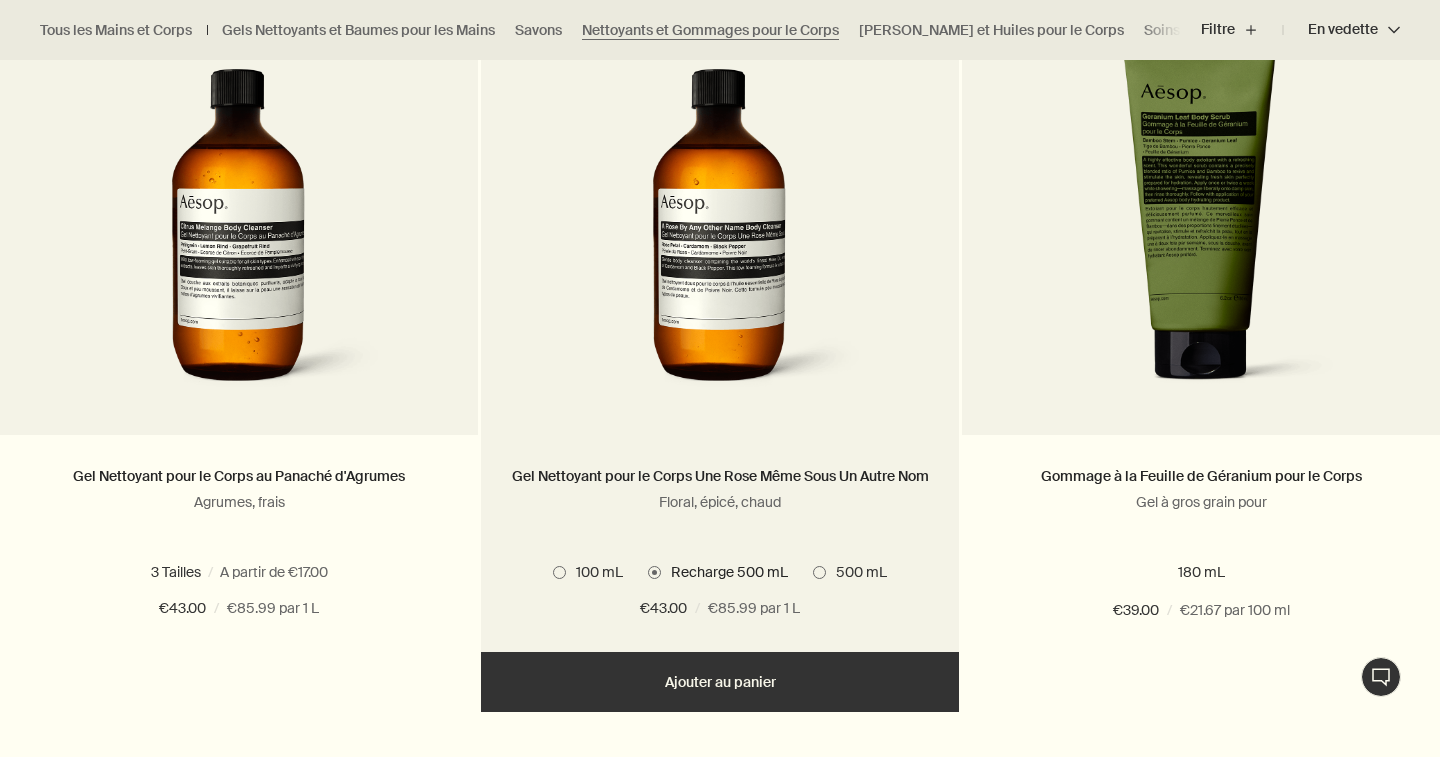 scroll, scrollTop: 1390, scrollLeft: 0, axis: vertical 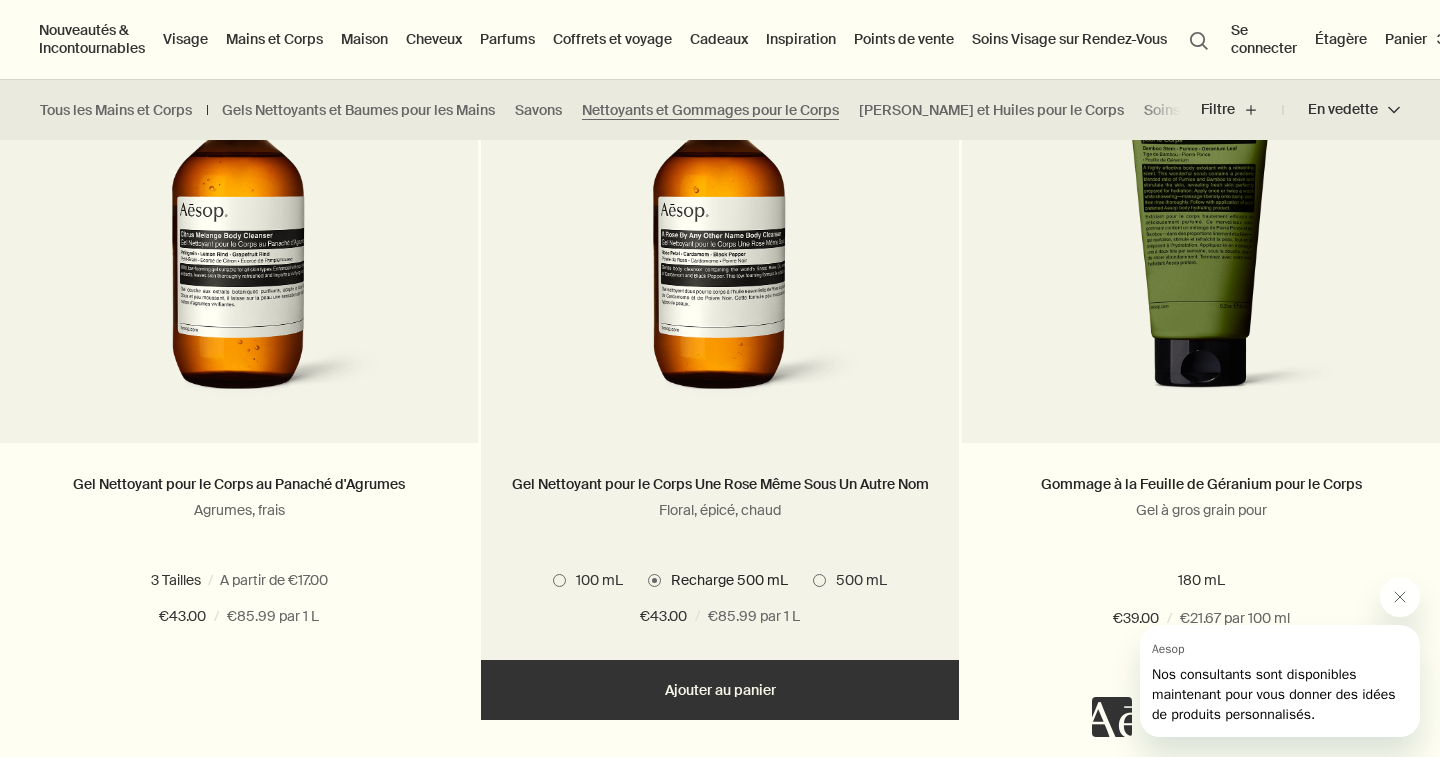 click on "Ajouter Ajouter au panier" at bounding box center [720, 690] 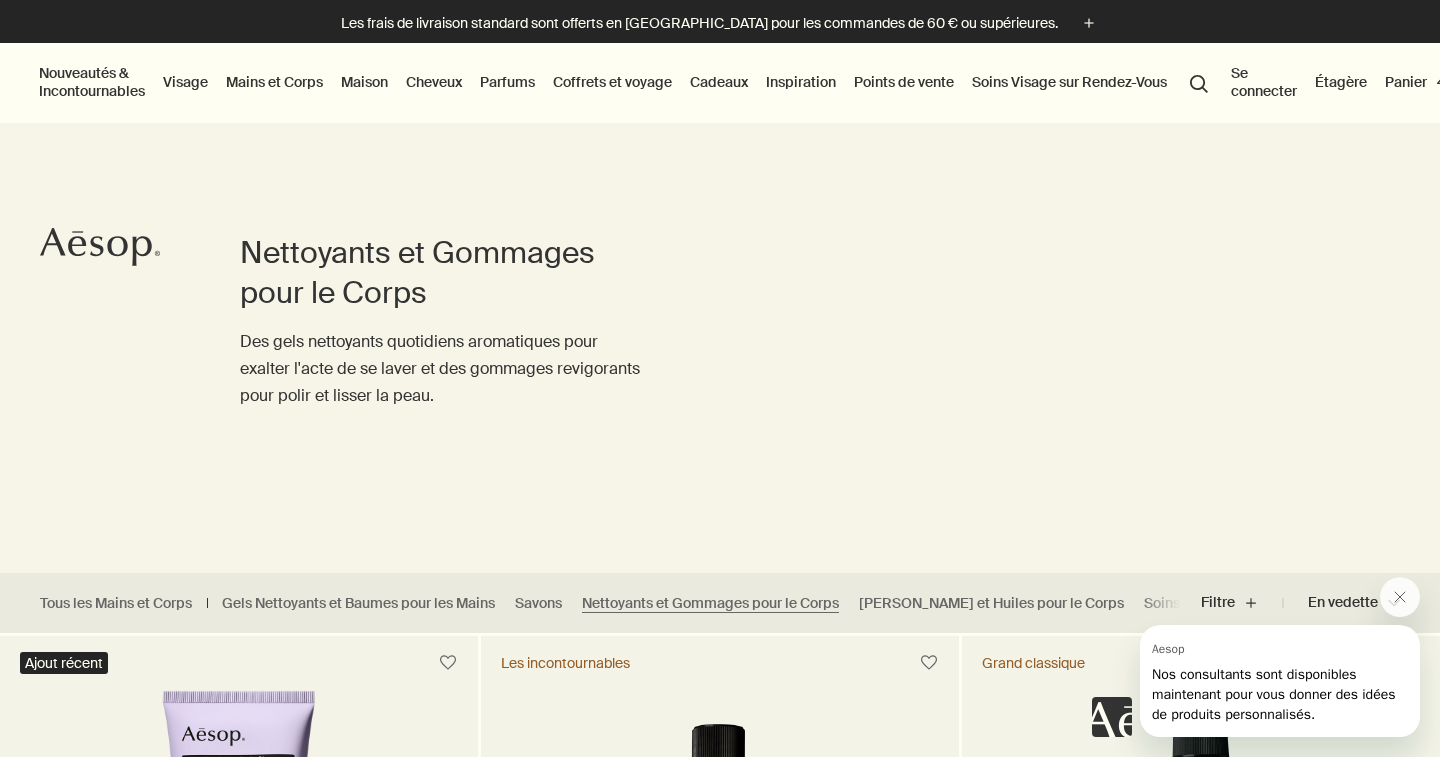 scroll, scrollTop: 0, scrollLeft: 0, axis: both 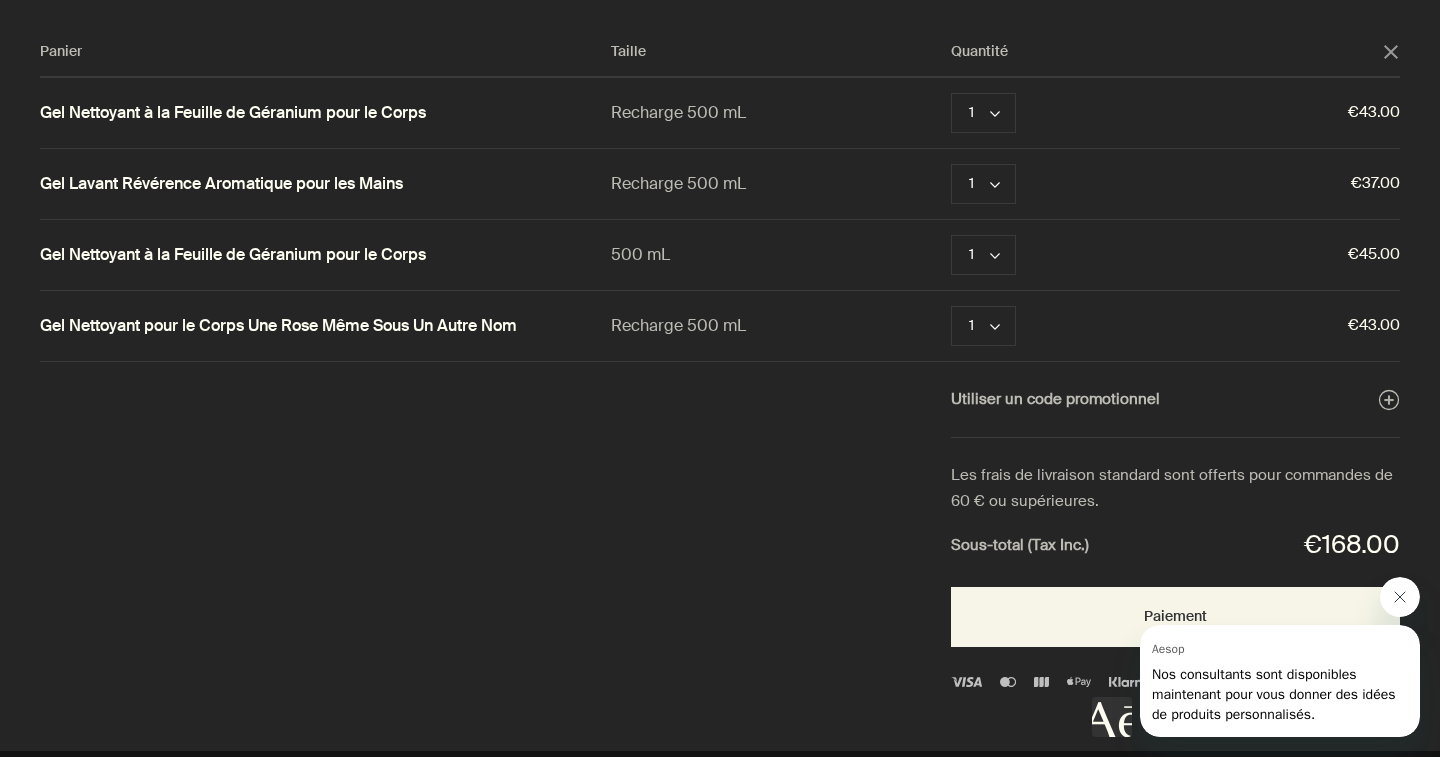 click 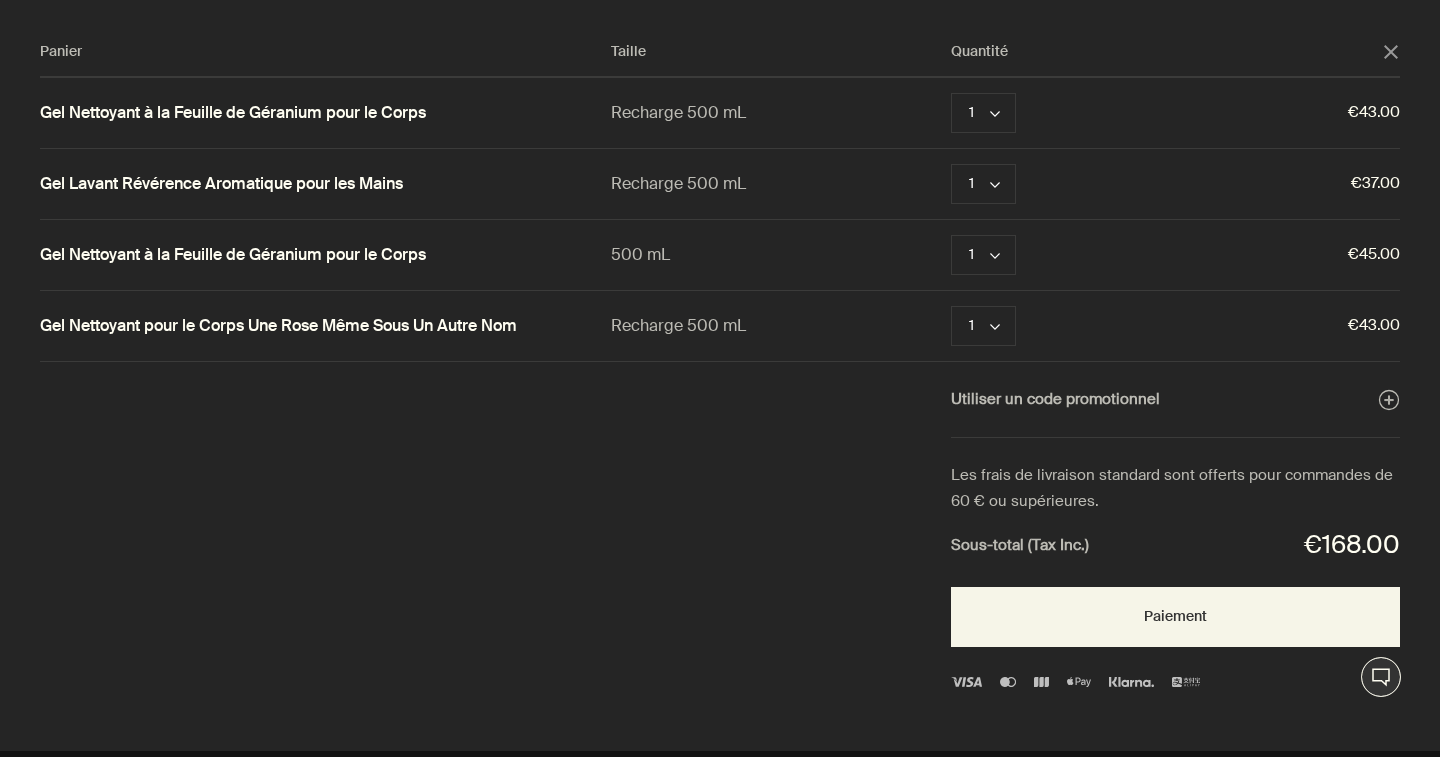 click 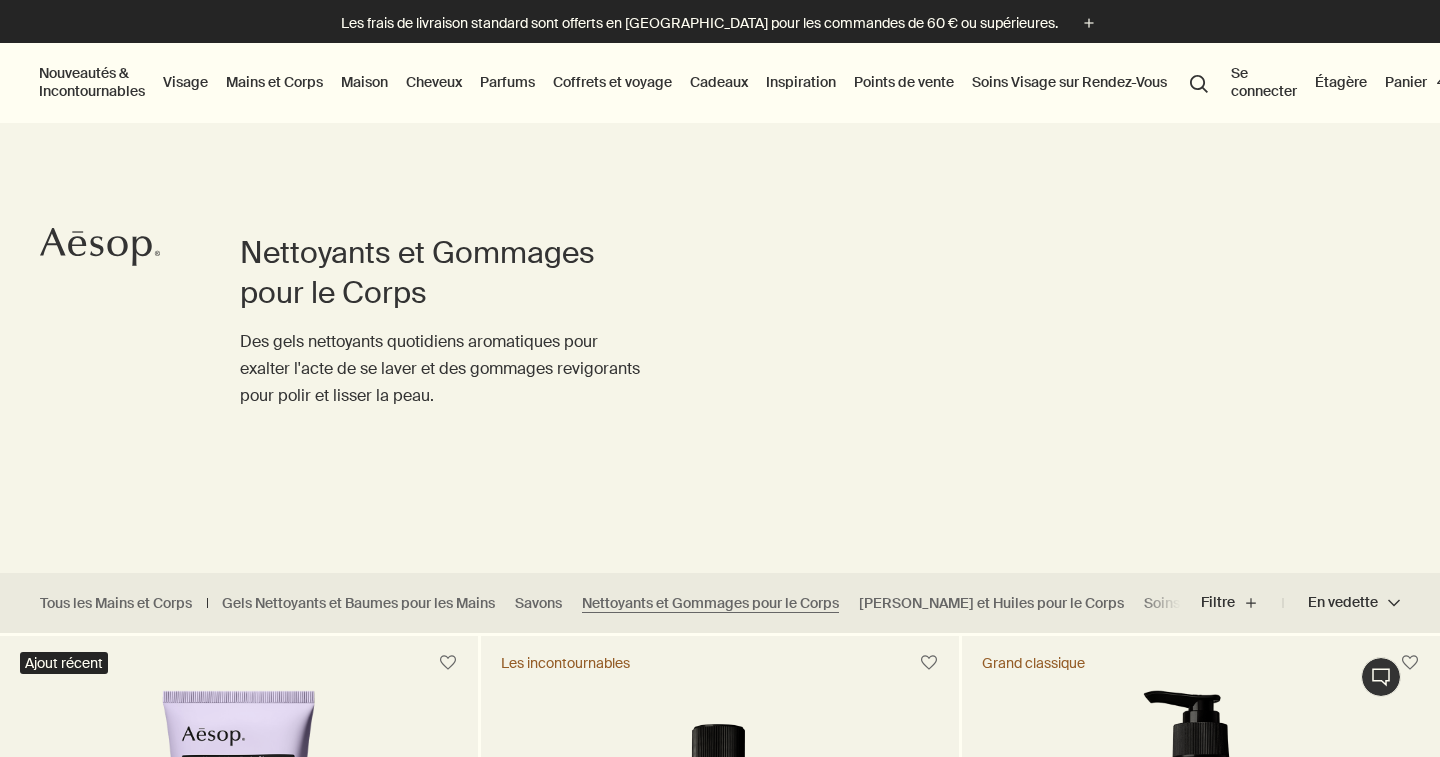 scroll, scrollTop: 0, scrollLeft: 0, axis: both 